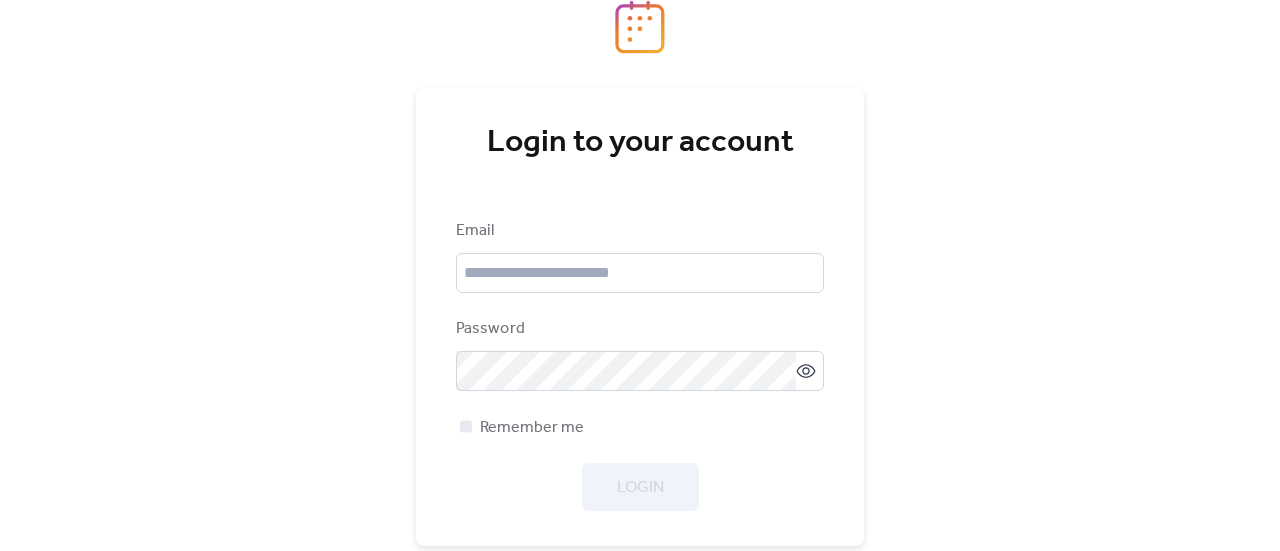 scroll, scrollTop: 0, scrollLeft: 0, axis: both 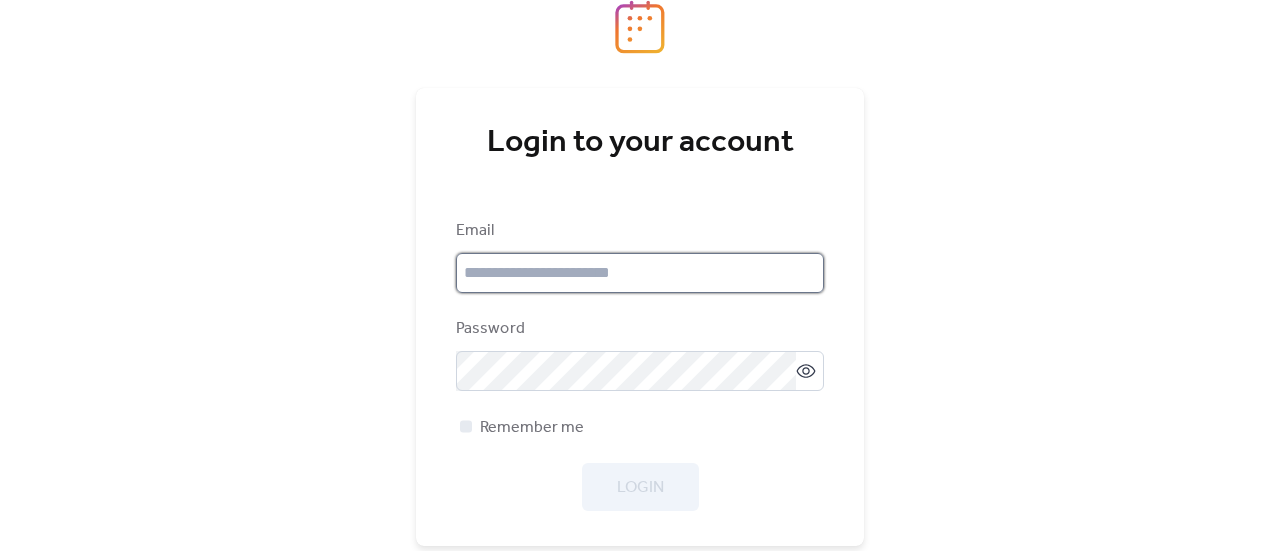 click at bounding box center (640, 273) 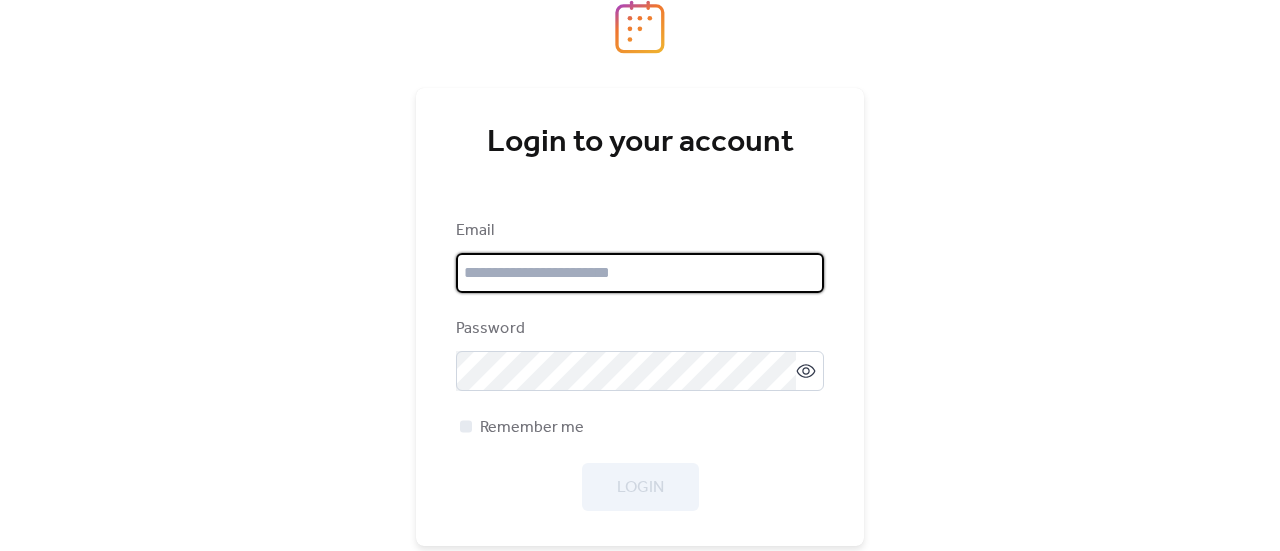 type on "**********" 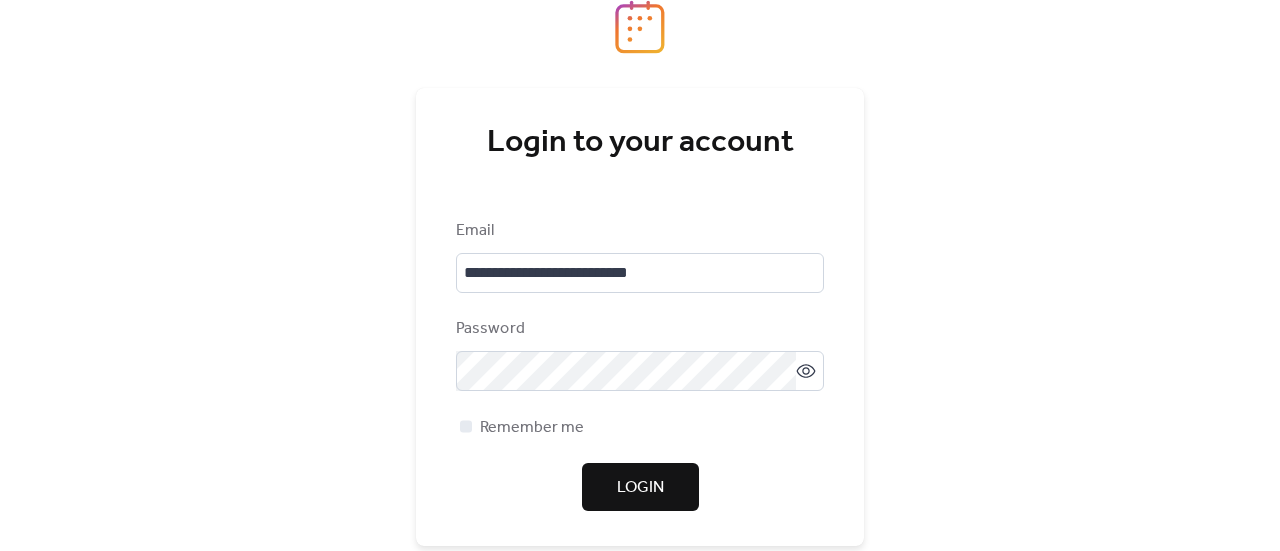 click at bounding box center (640, 27) 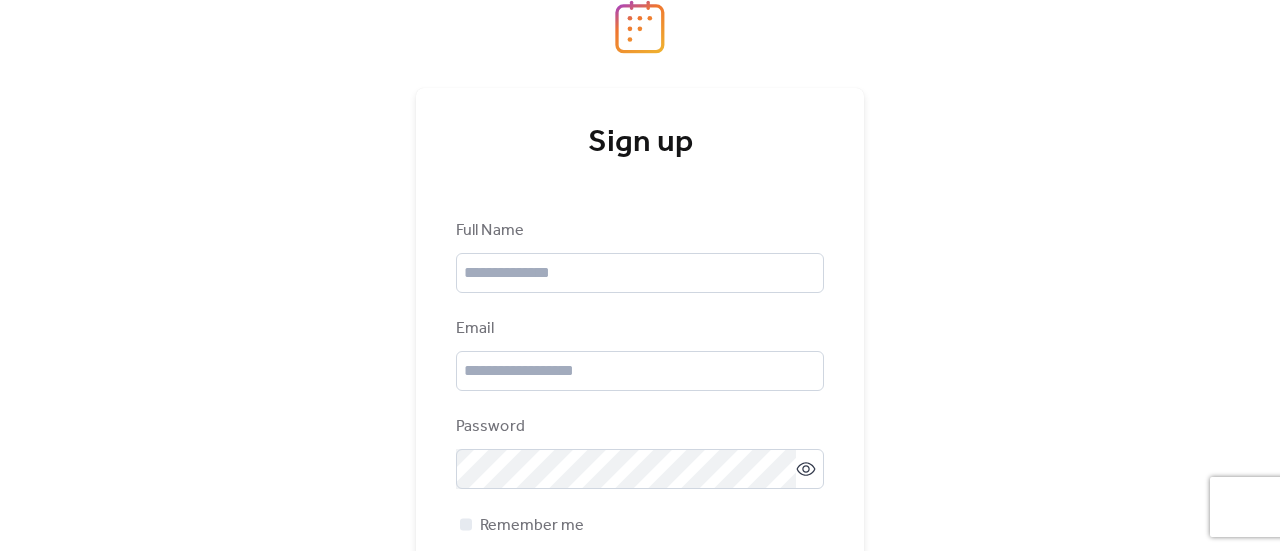 scroll, scrollTop: 0, scrollLeft: 0, axis: both 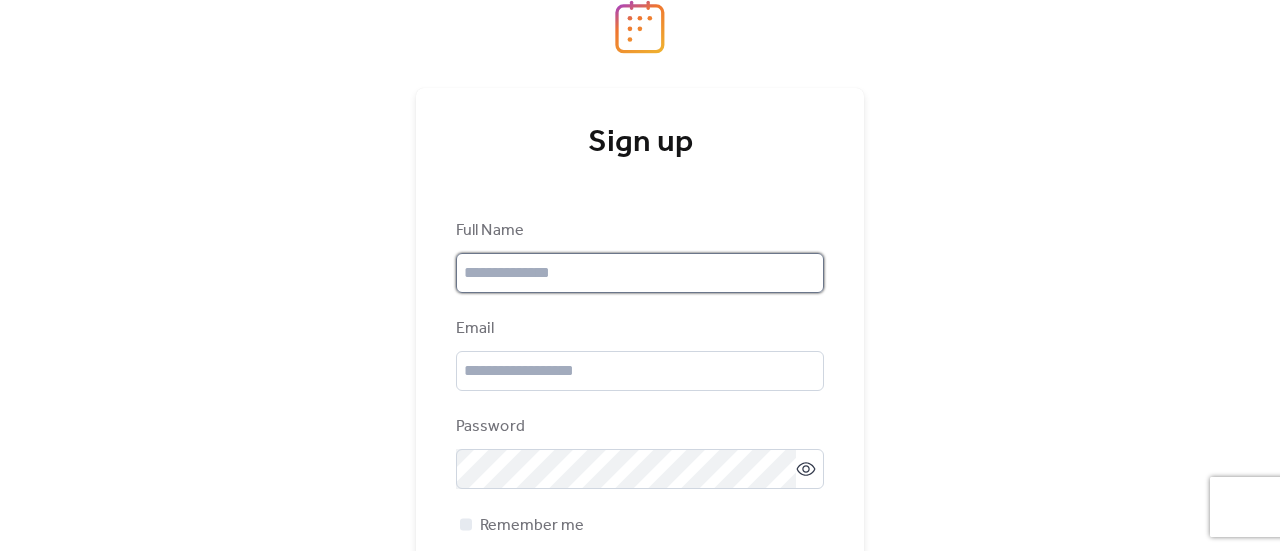 click at bounding box center [640, 273] 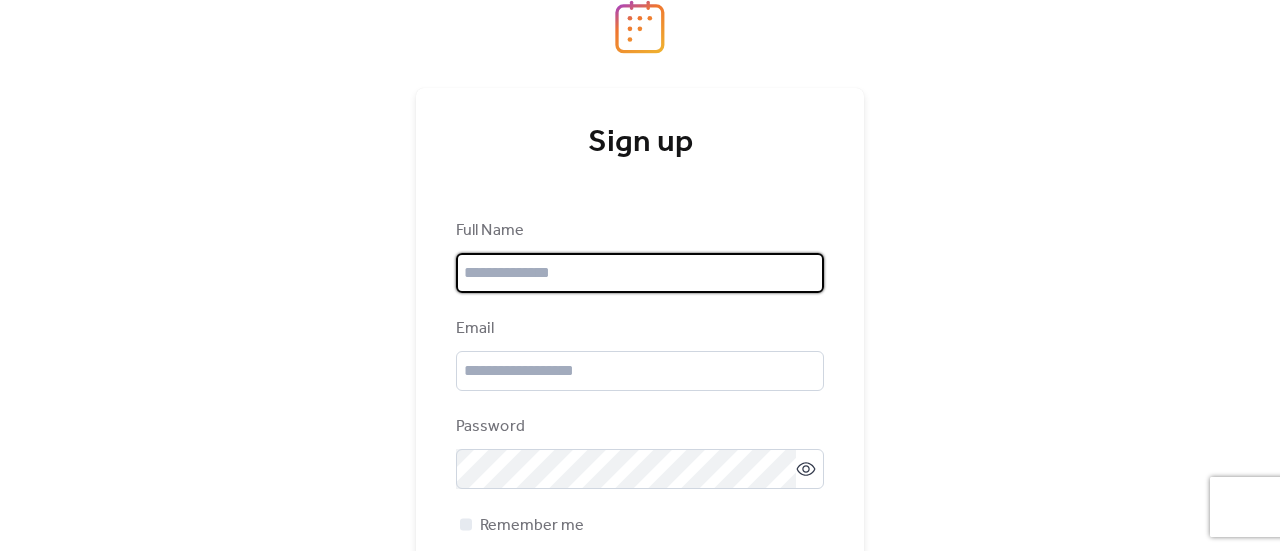 type on "**********" 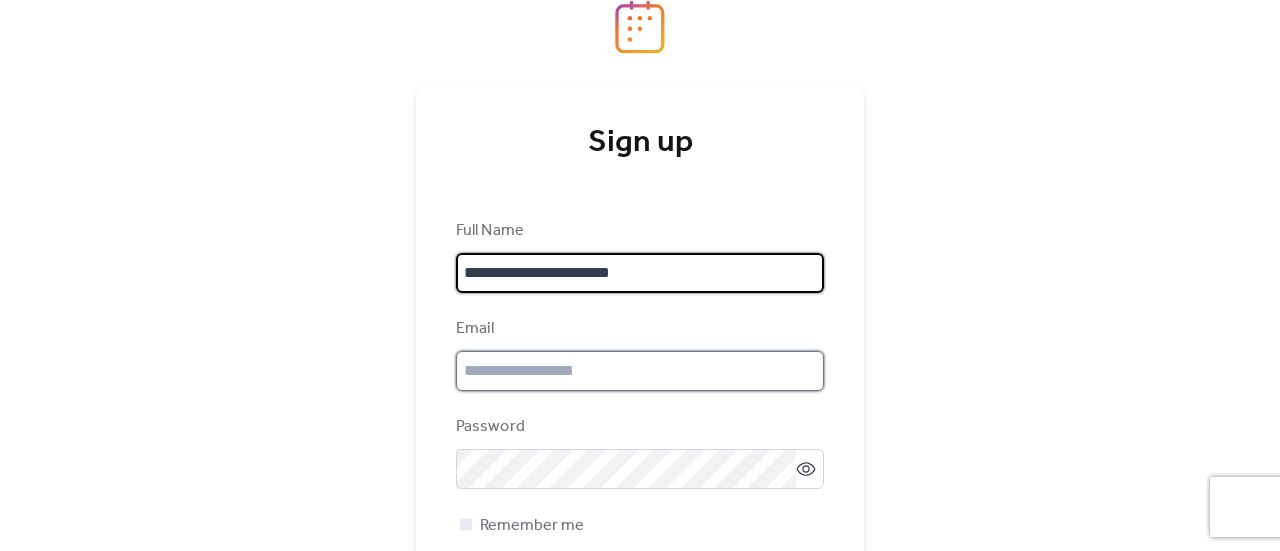 click at bounding box center (640, 371) 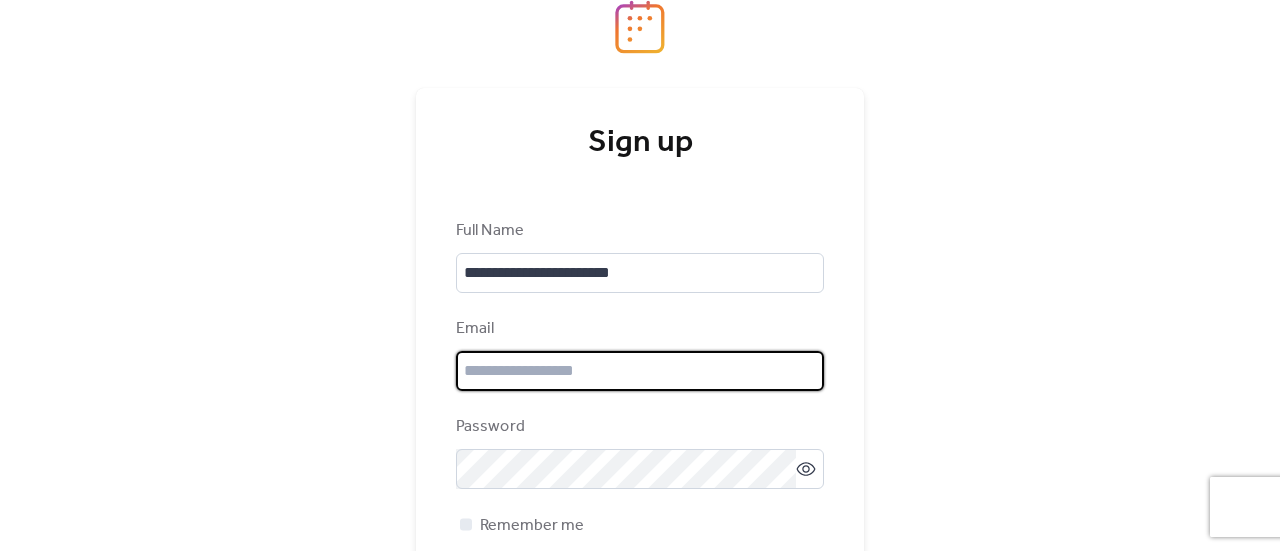 type on "**********" 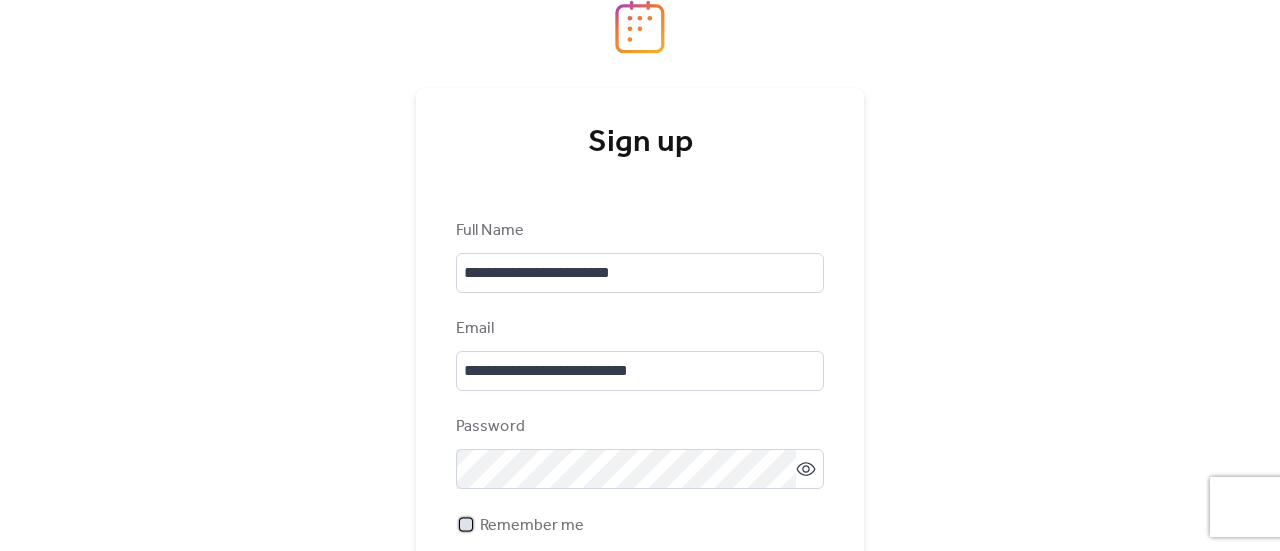 click on "Remember me" at bounding box center (532, 526) 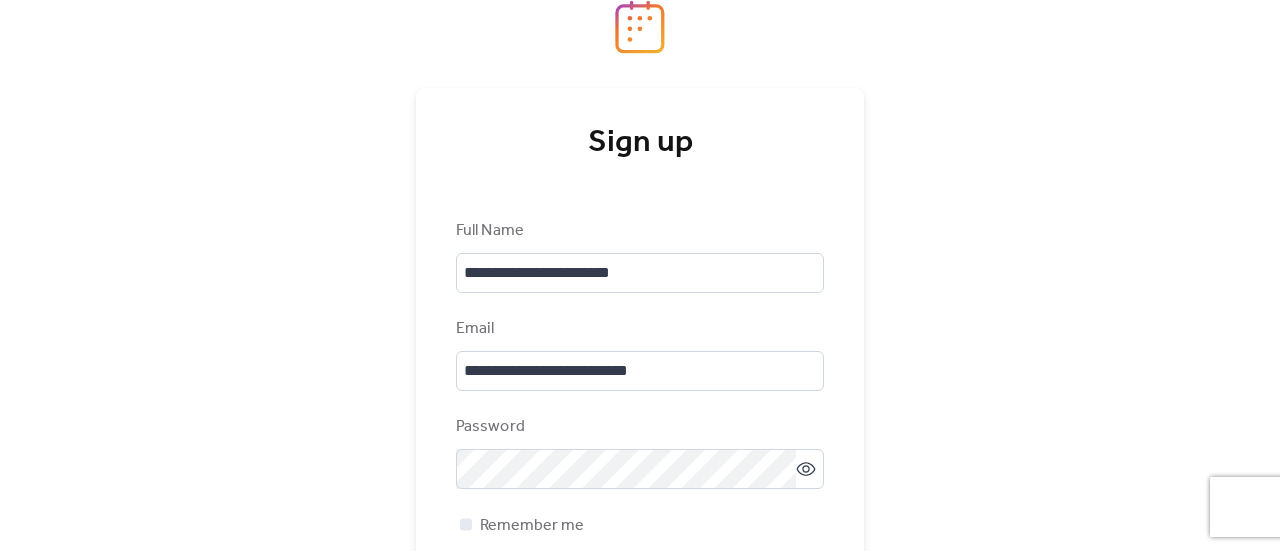 click on "**********" at bounding box center [640, 275] 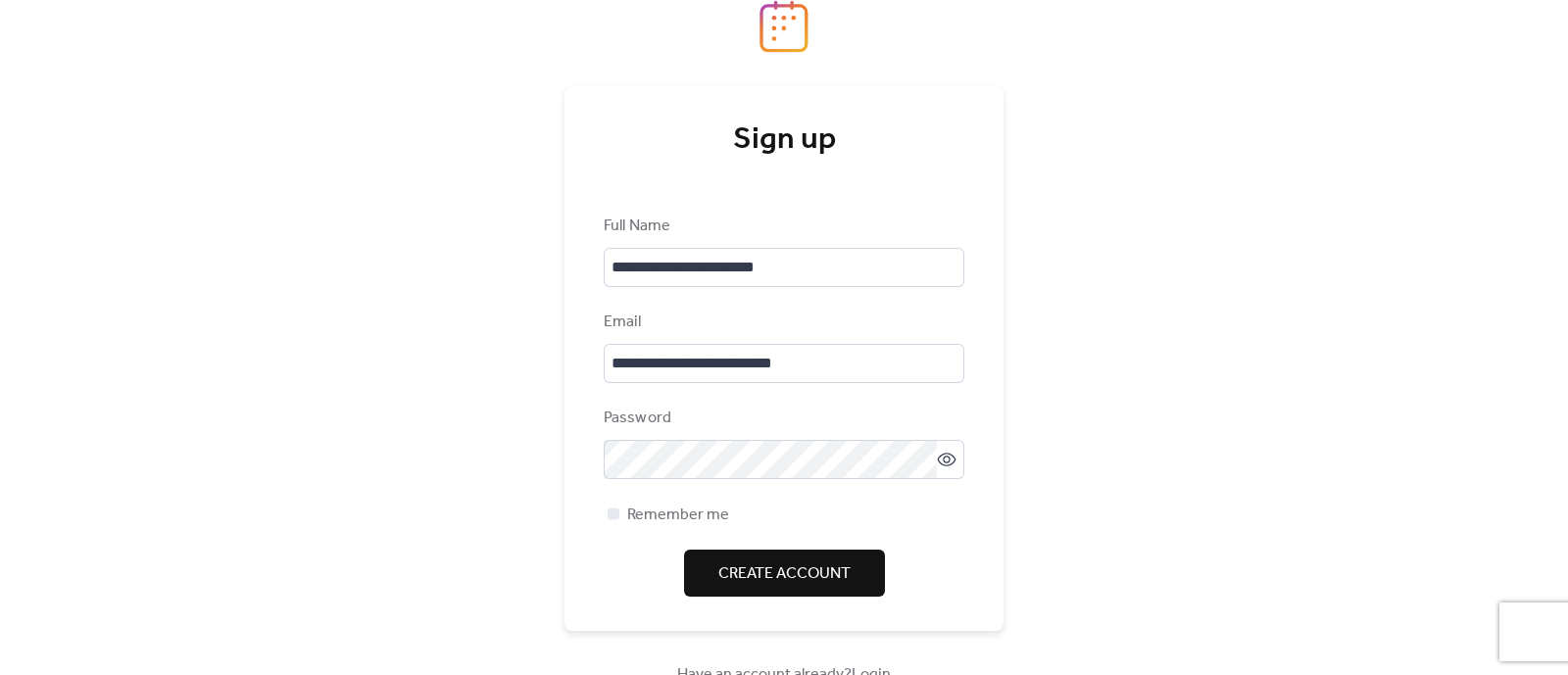 drag, startPoint x: 1135, startPoint y: 3, endPoint x: 810, endPoint y: 545, distance: 631.97231 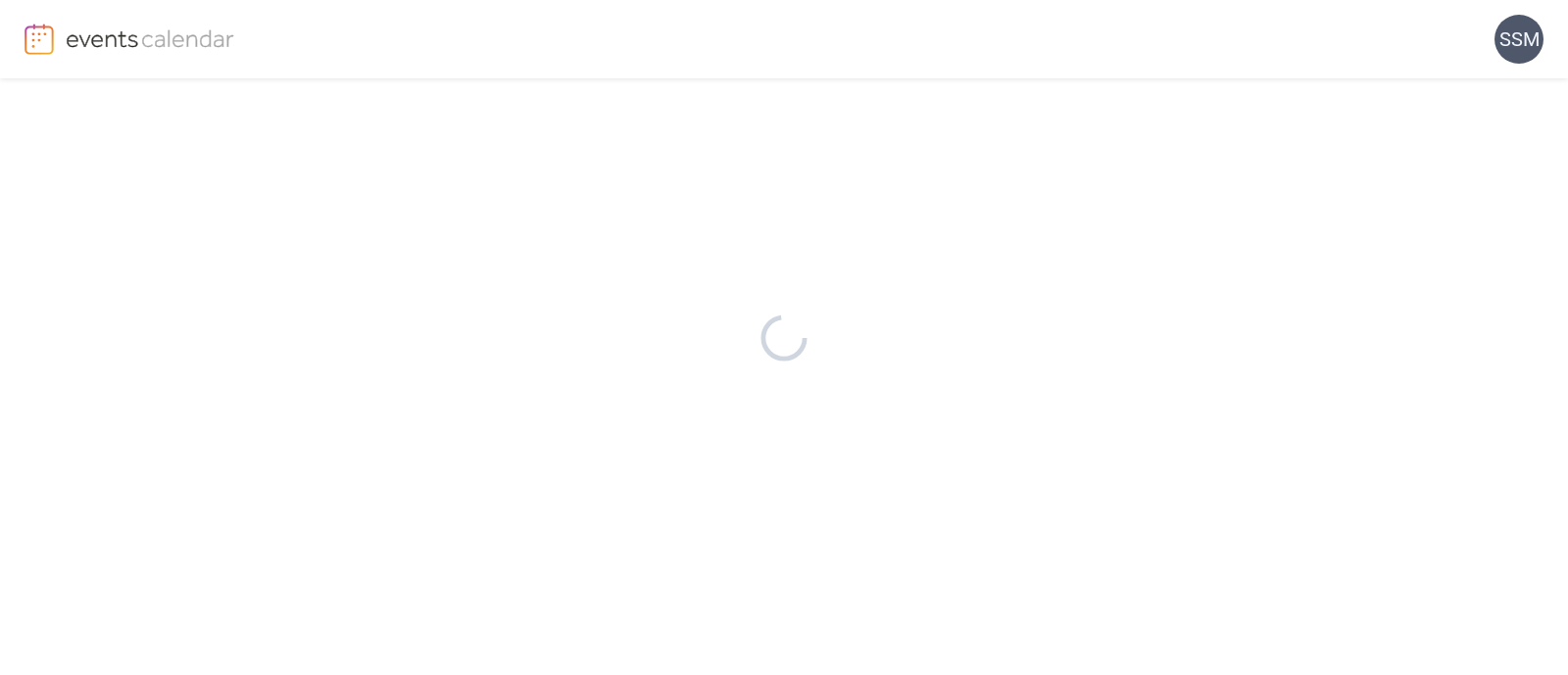 scroll, scrollTop: 0, scrollLeft: 0, axis: both 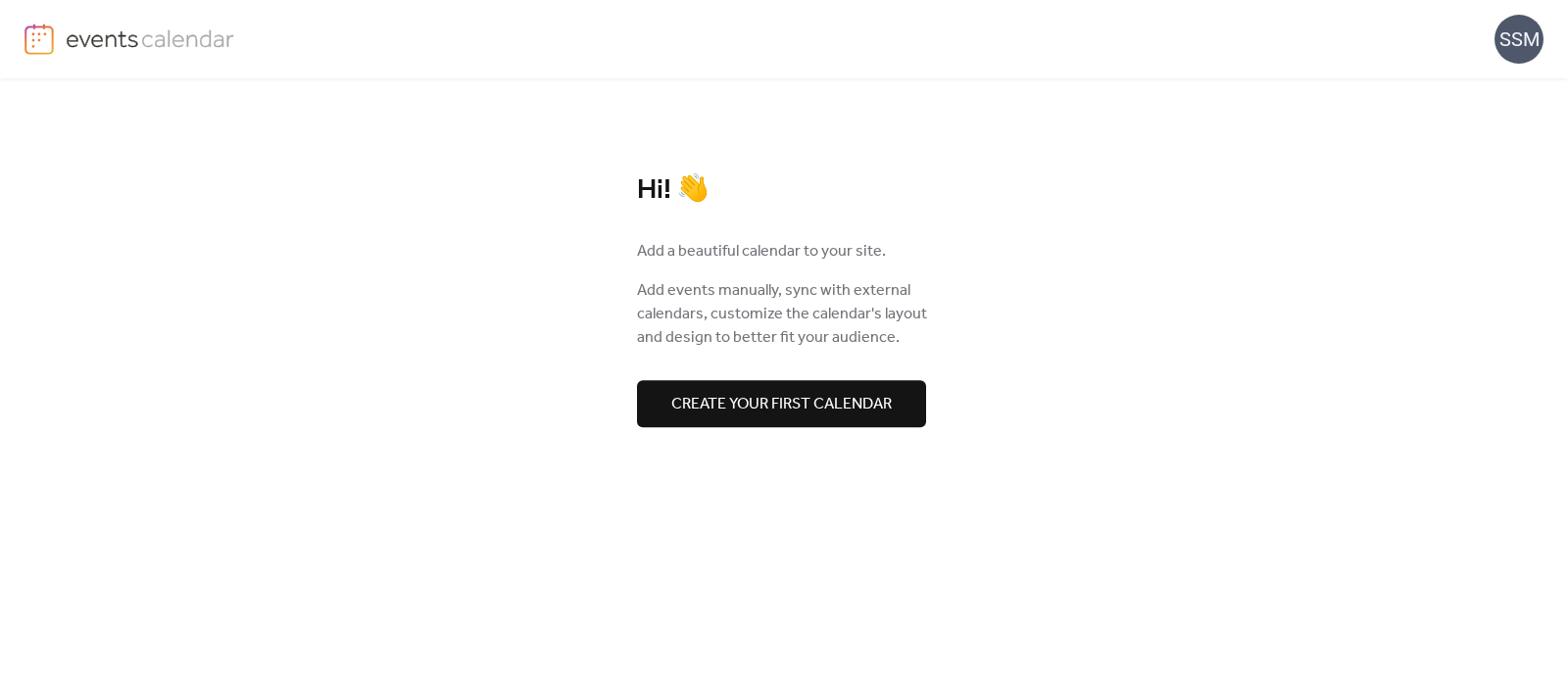 click on "Create your first calendar" at bounding box center (781, 405) 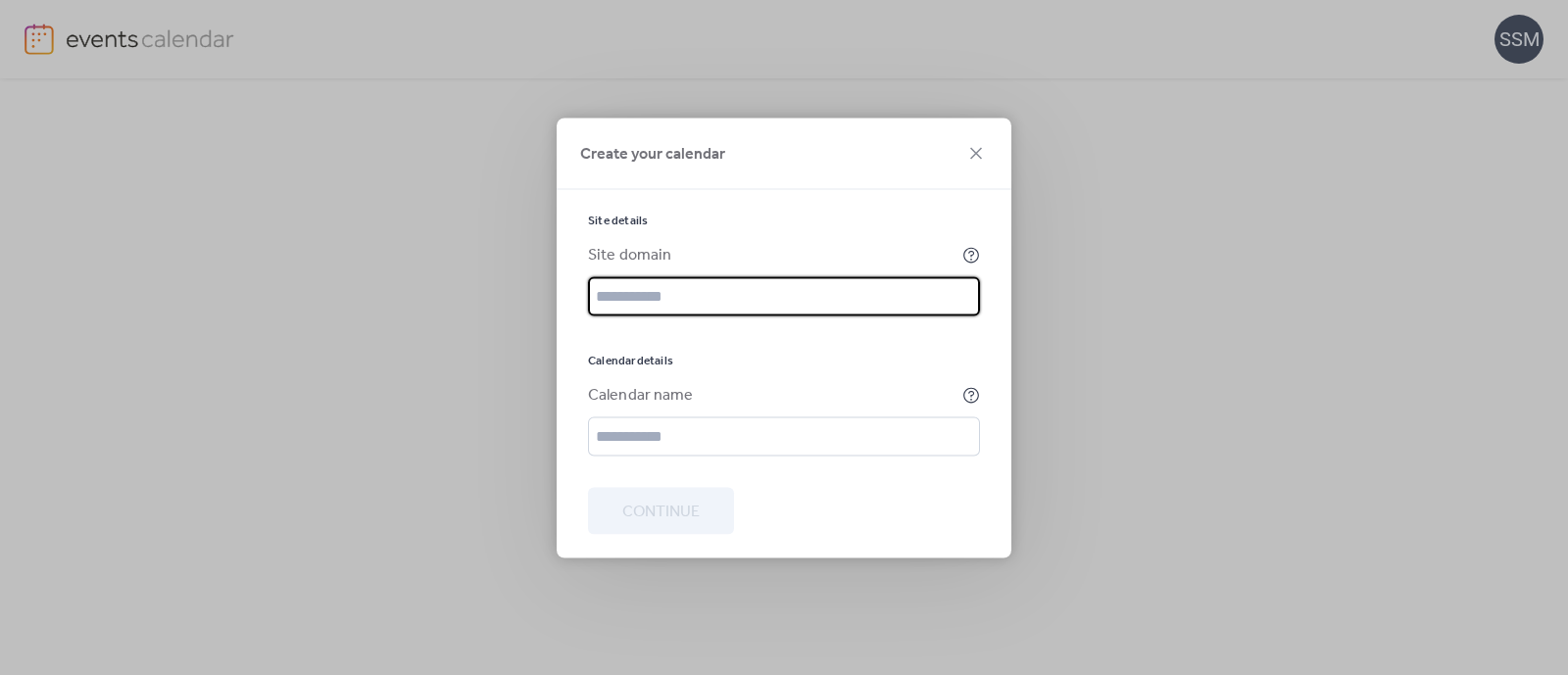 click at bounding box center [784, 296] 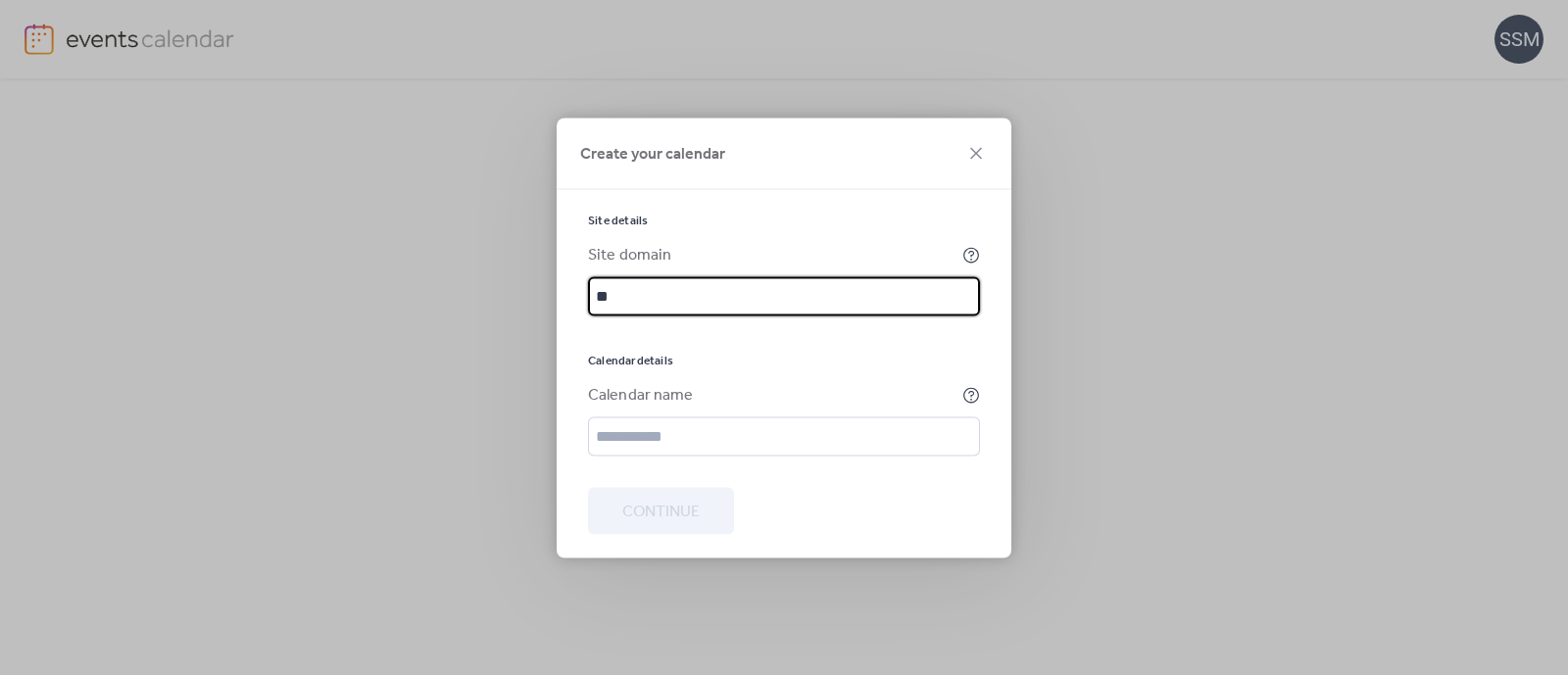 type on "*" 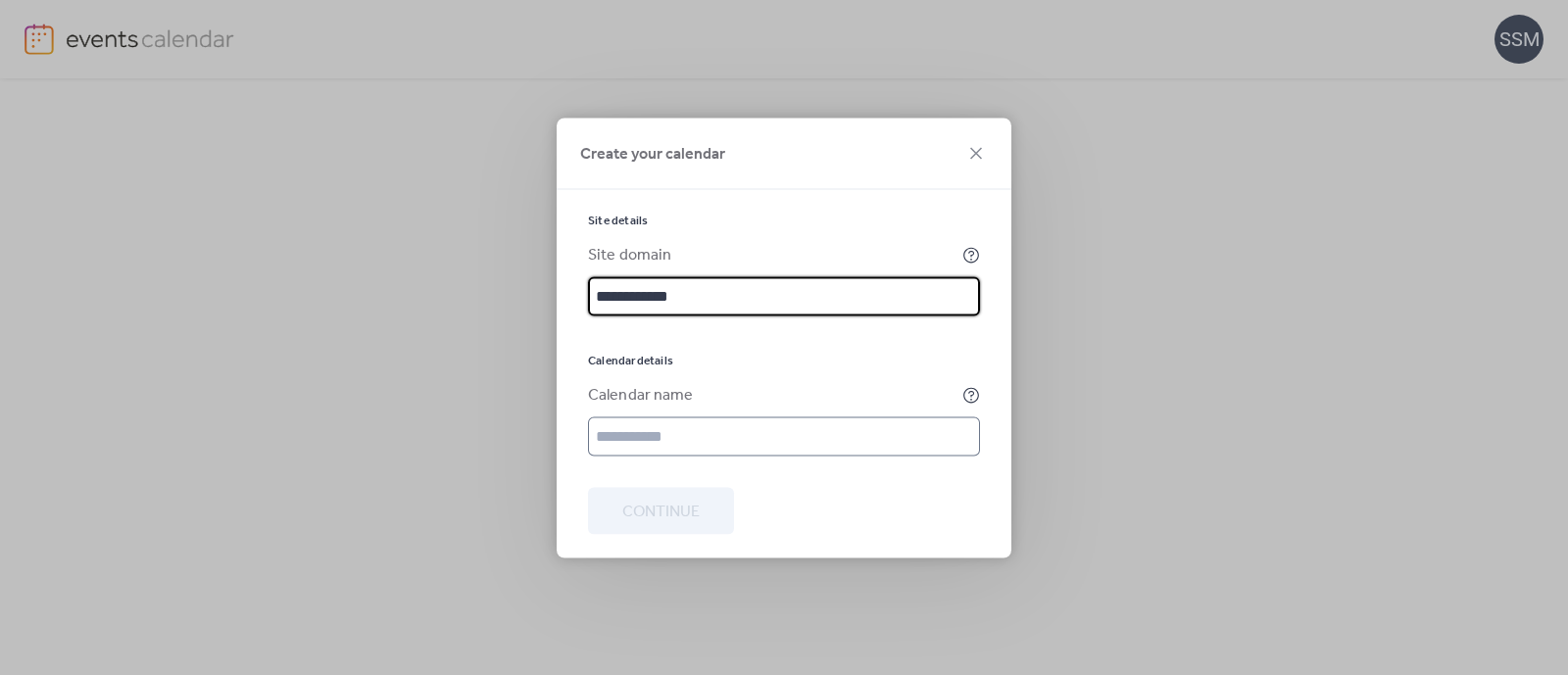 type on "**********" 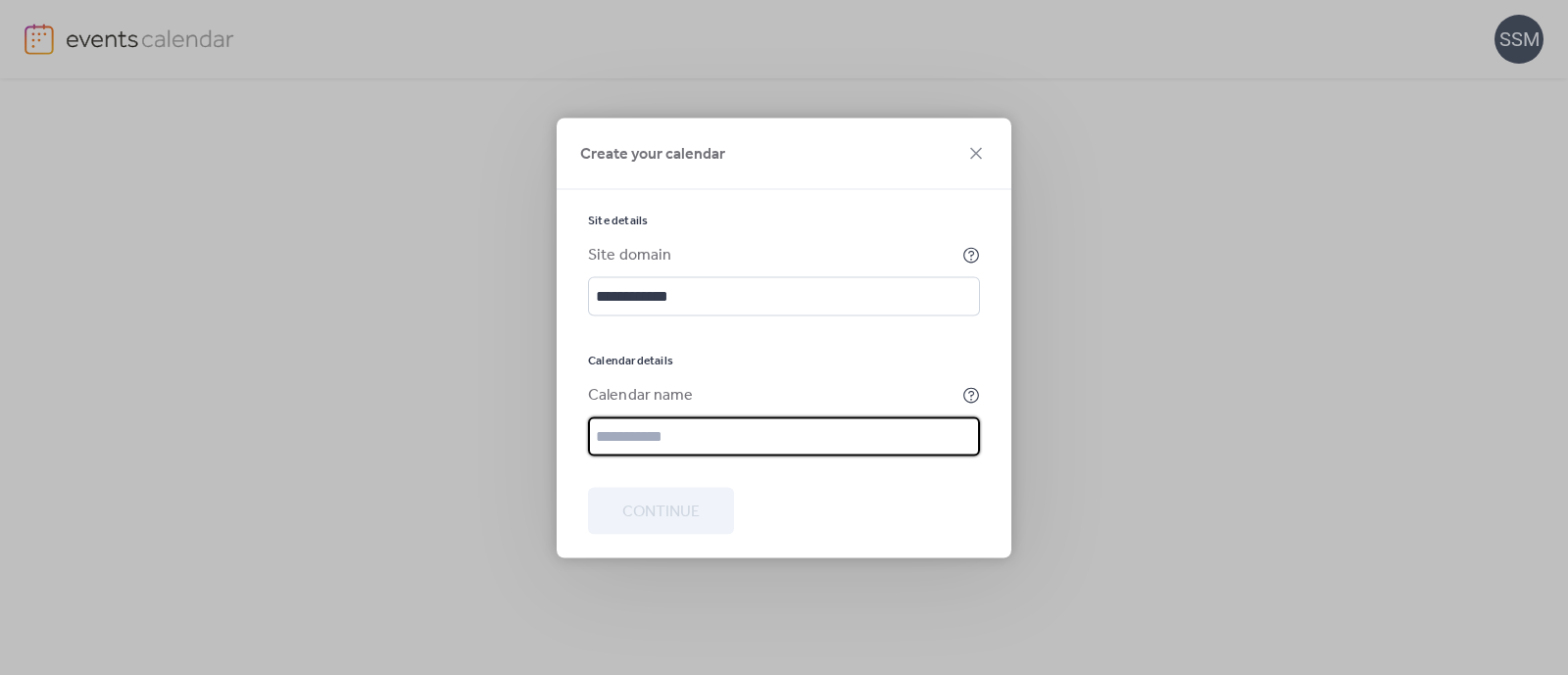 click at bounding box center (784, 436) 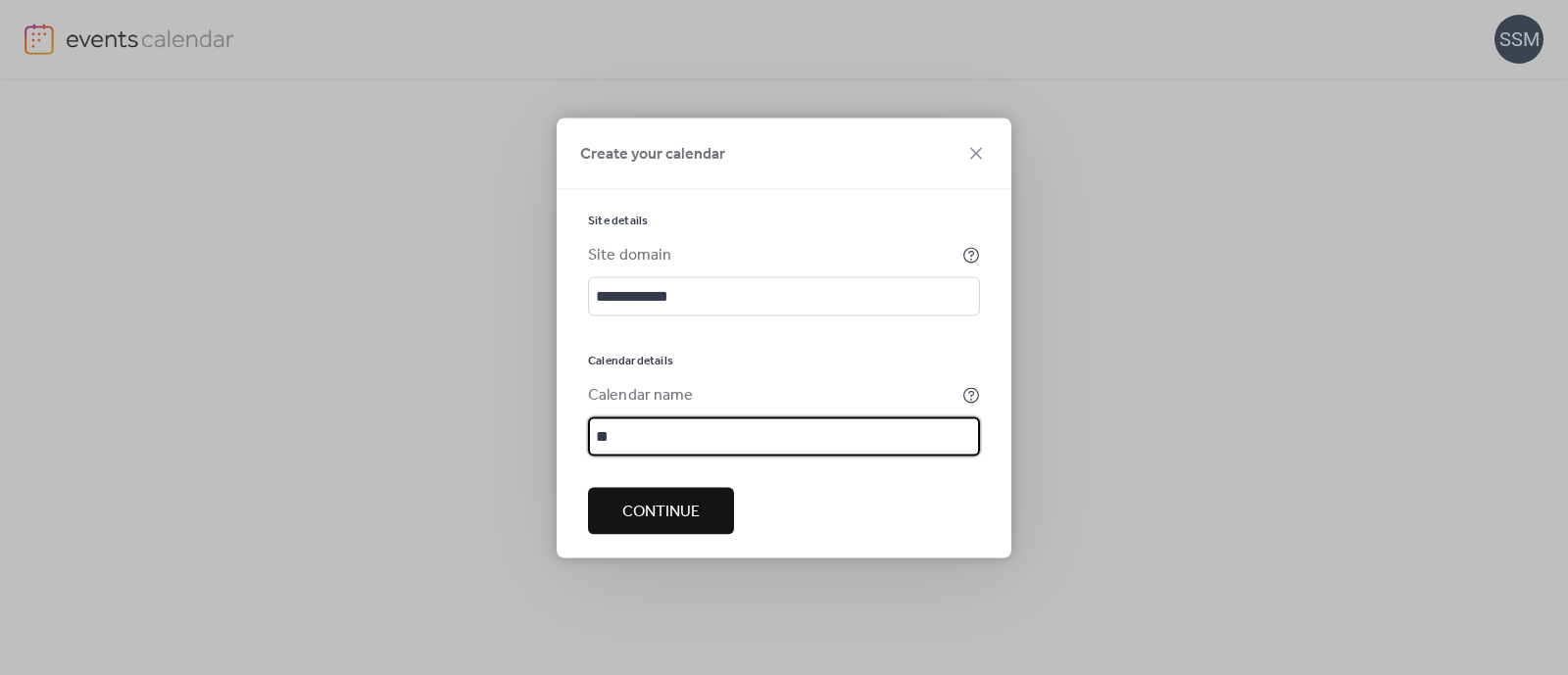 type on "*" 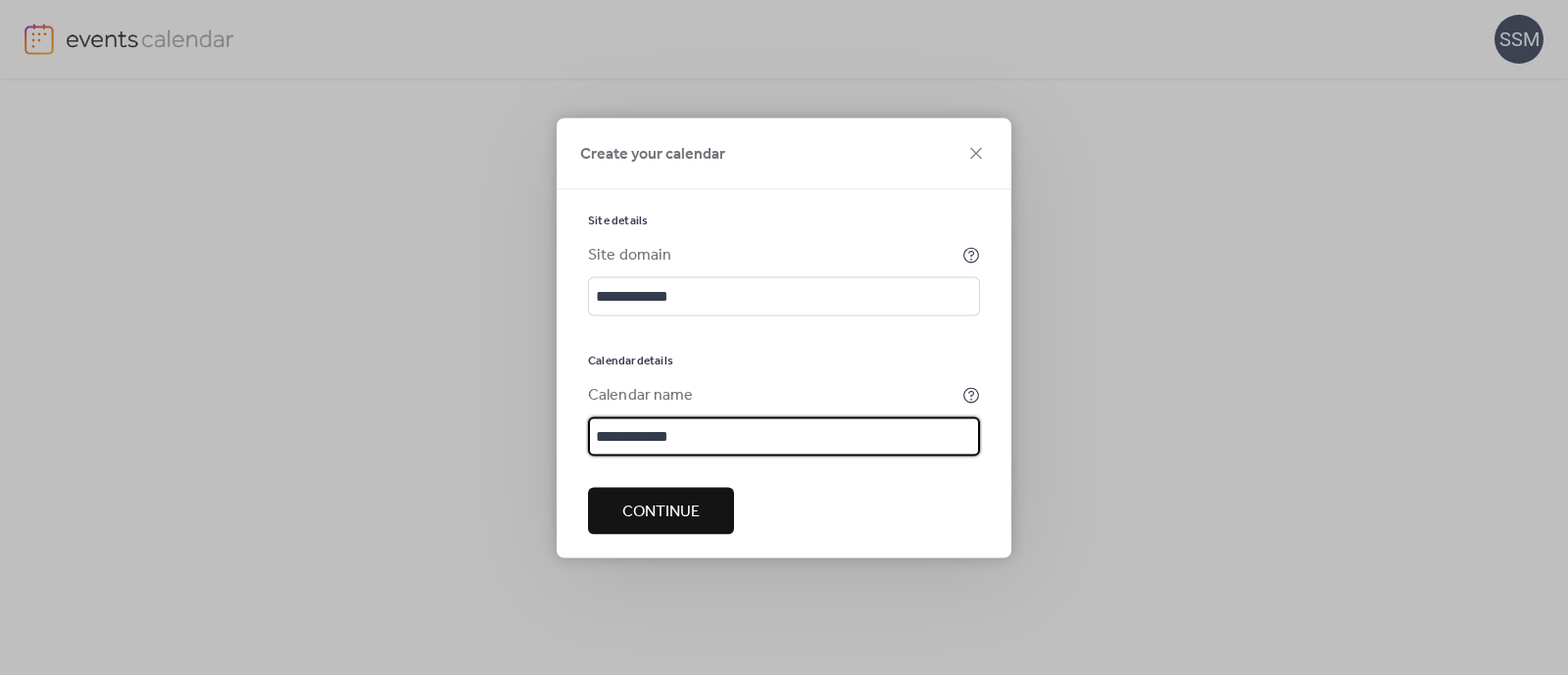 type on "**********" 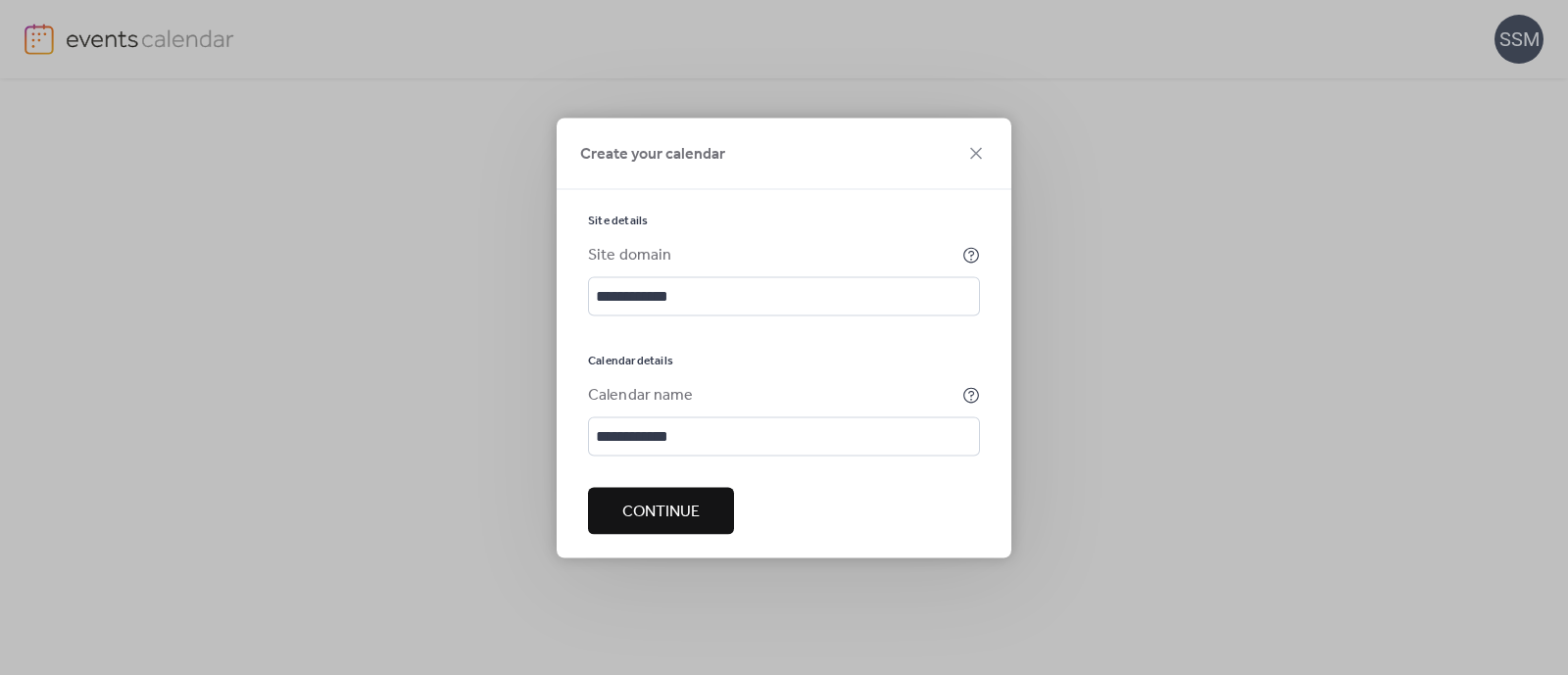 click on "Continue" at bounding box center (661, 510) 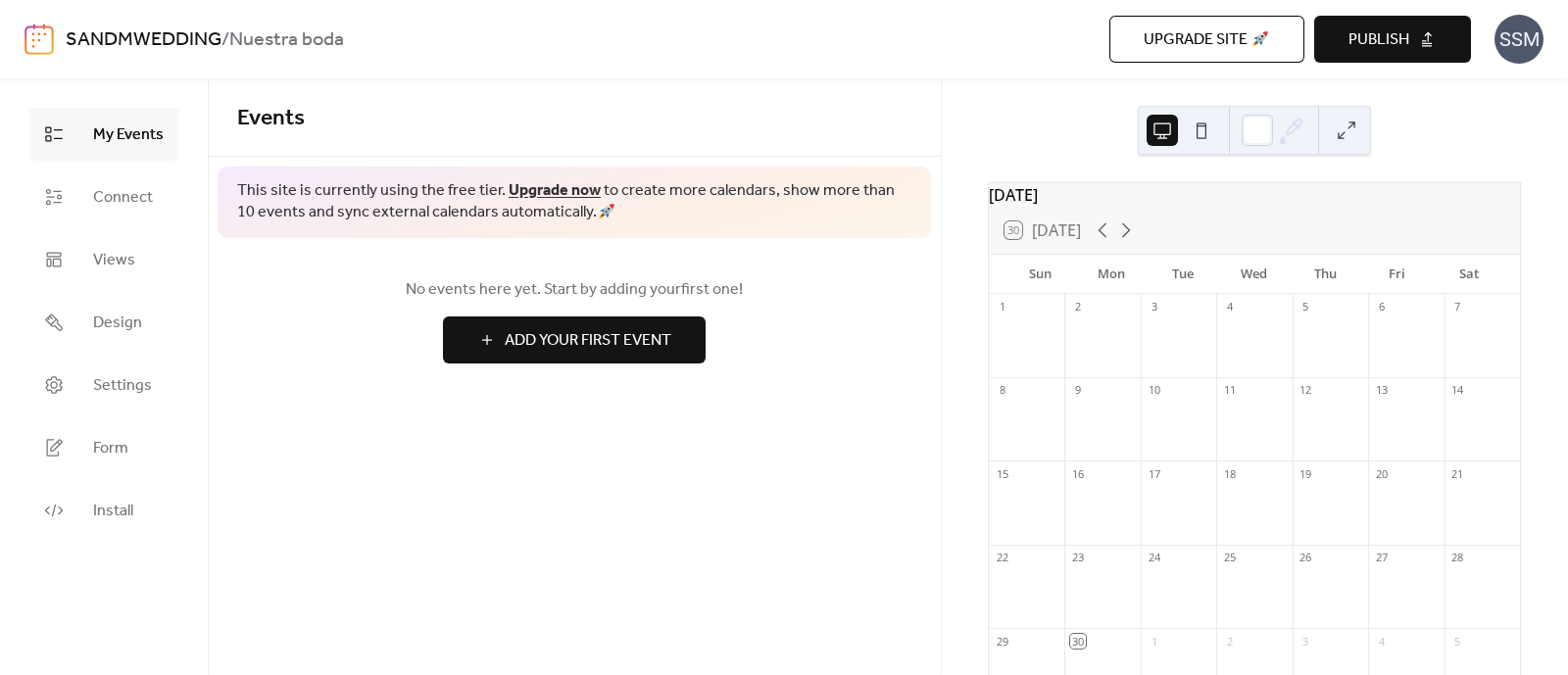 click on "Add Your First Event" at bounding box center (588, 341) 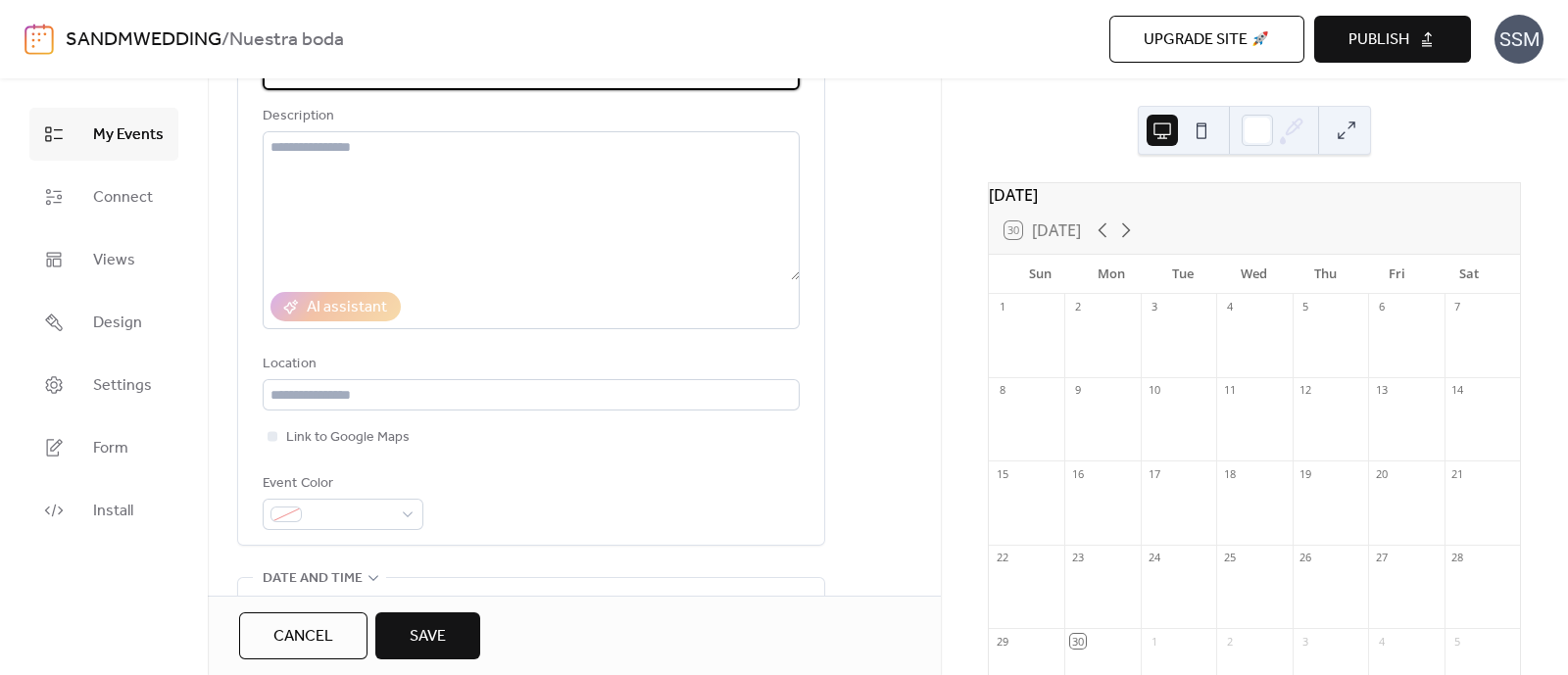 scroll, scrollTop: 367, scrollLeft: 0, axis: vertical 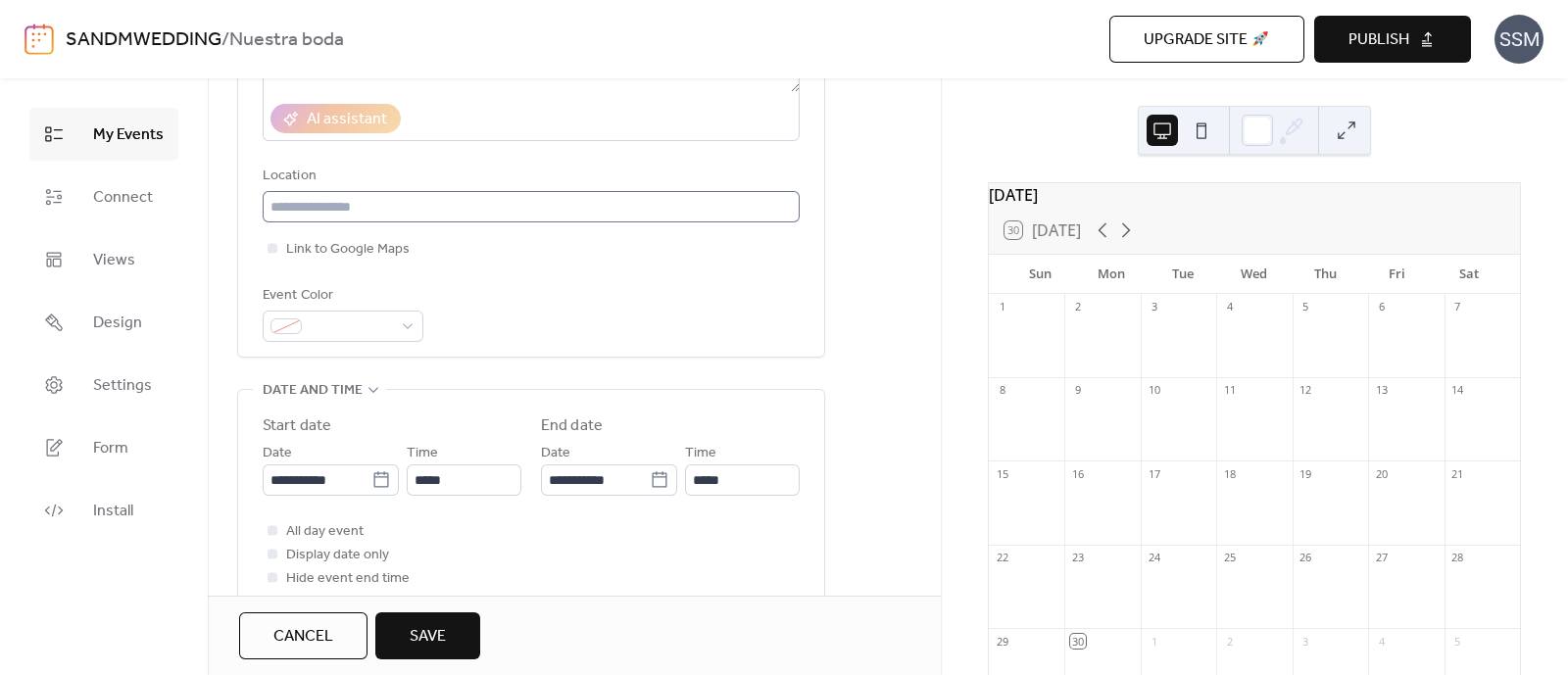 type on "**********" 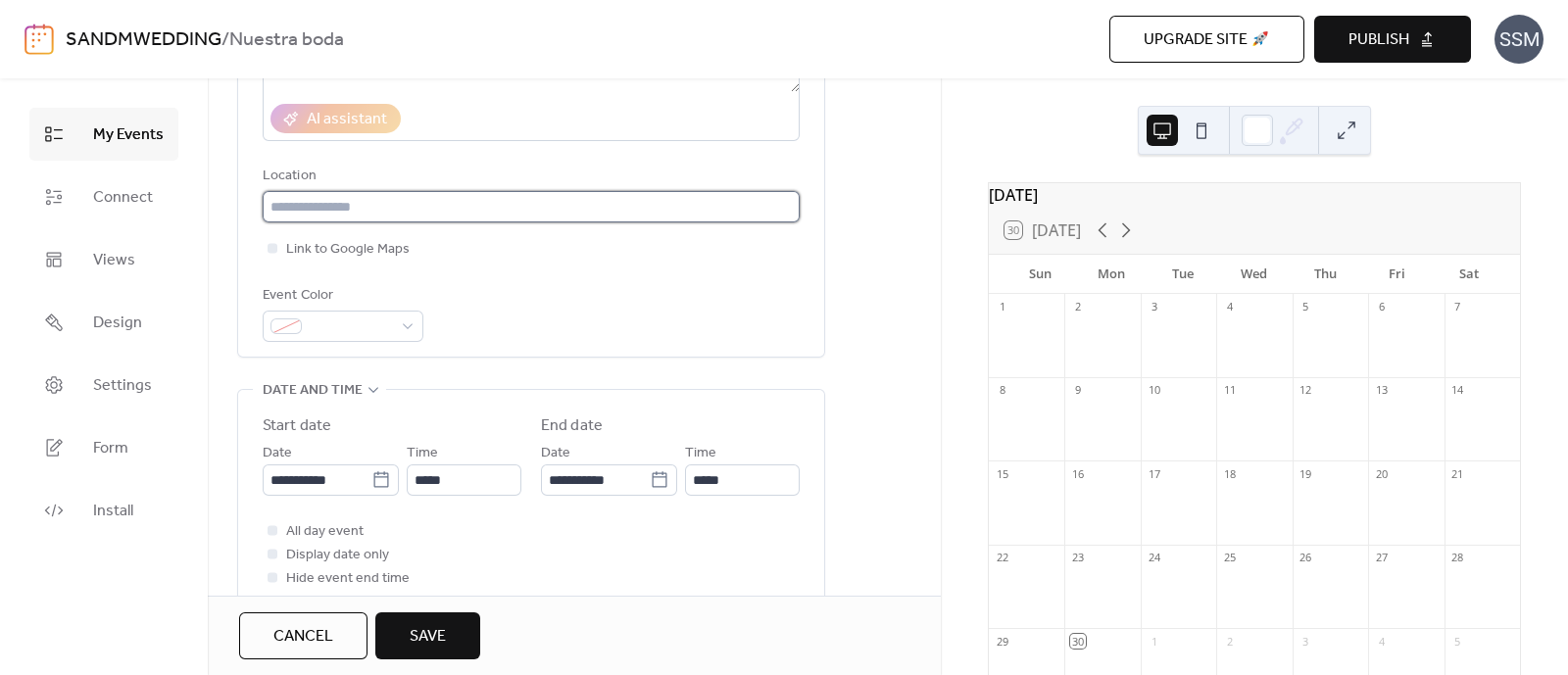 click at bounding box center (531, 207) 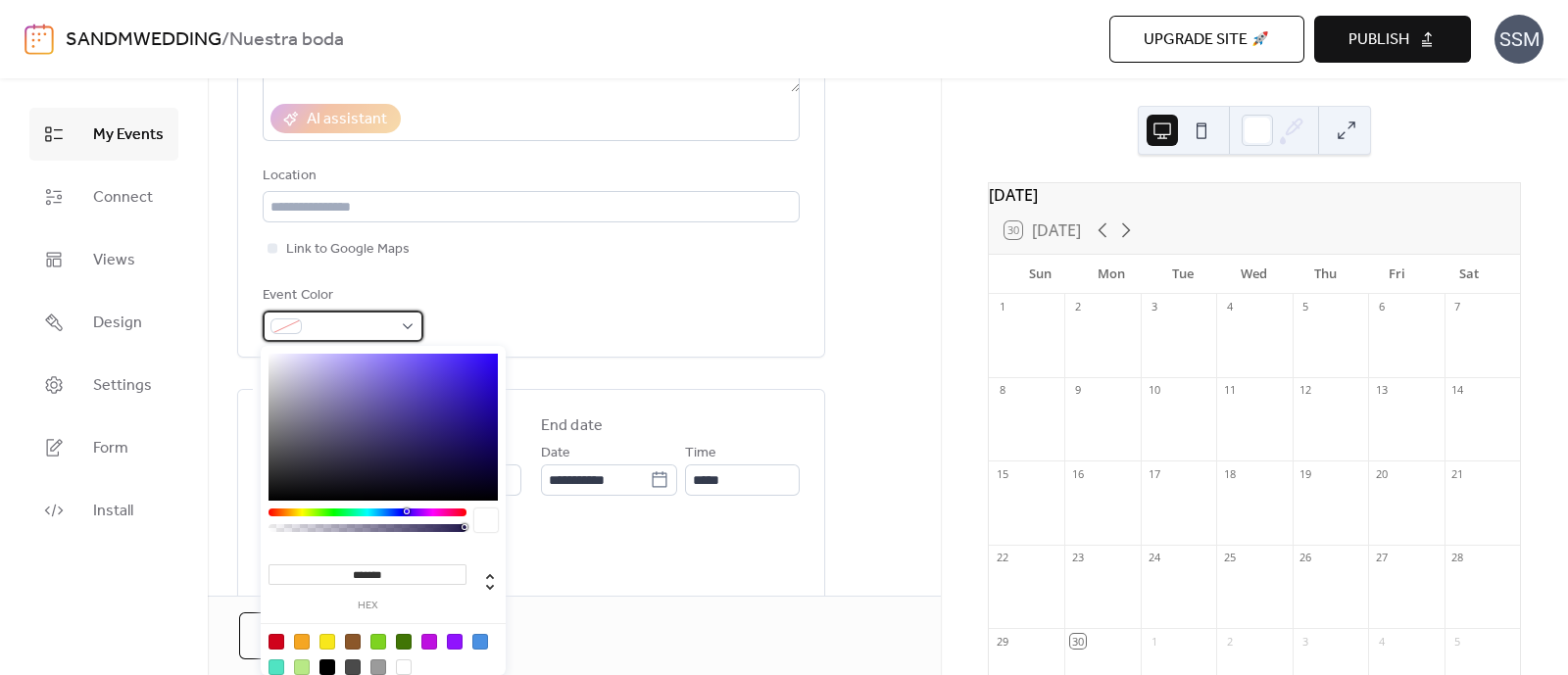 click at bounding box center (351, 327) 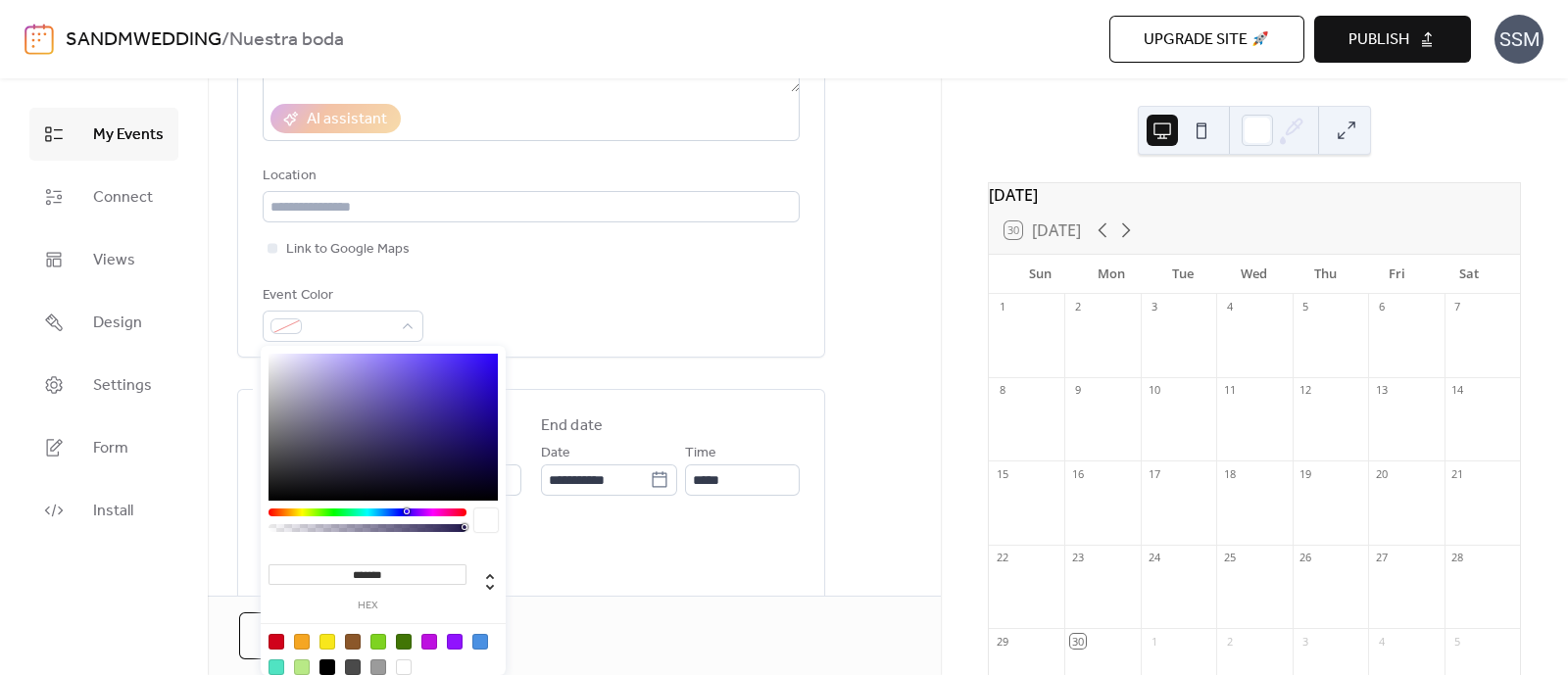 click on "Link to Google Maps" at bounding box center (531, 249) 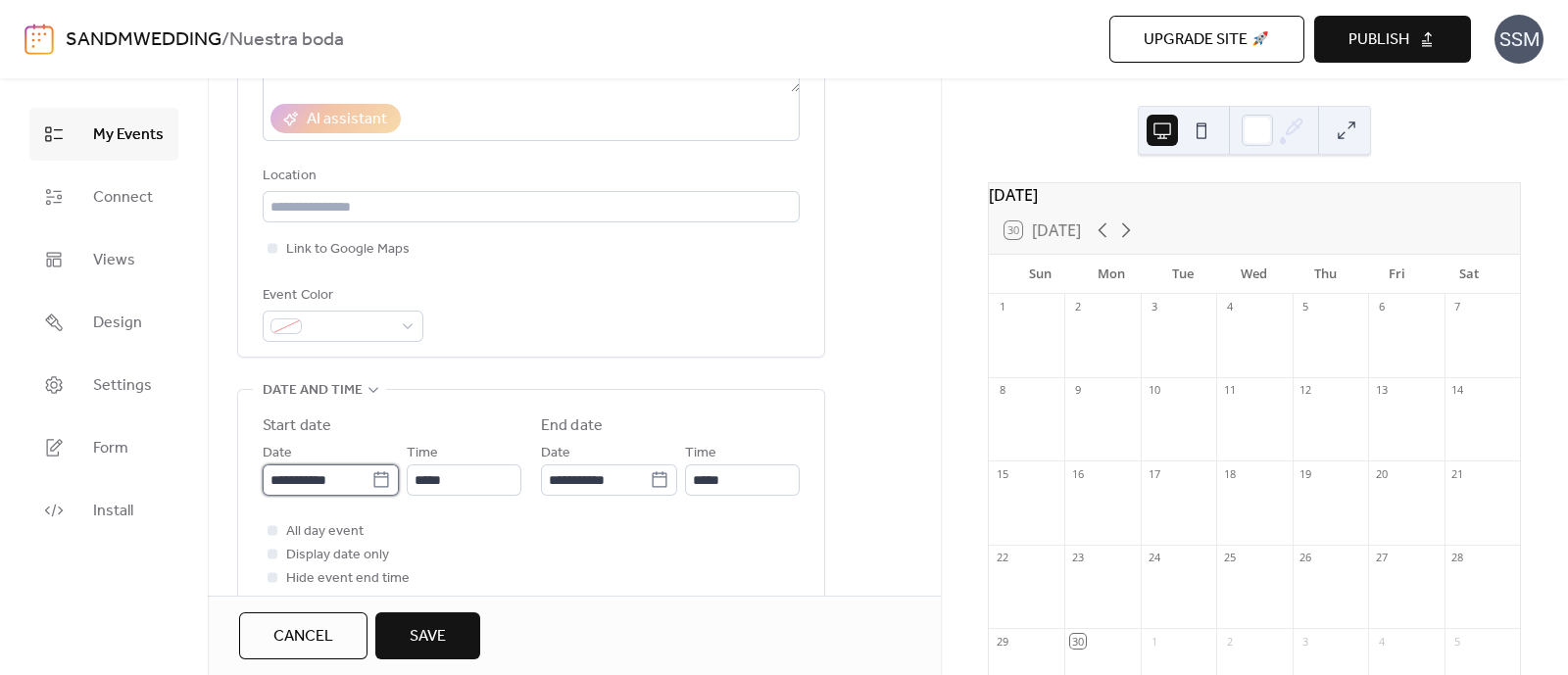 click on "**********" at bounding box center (317, 480) 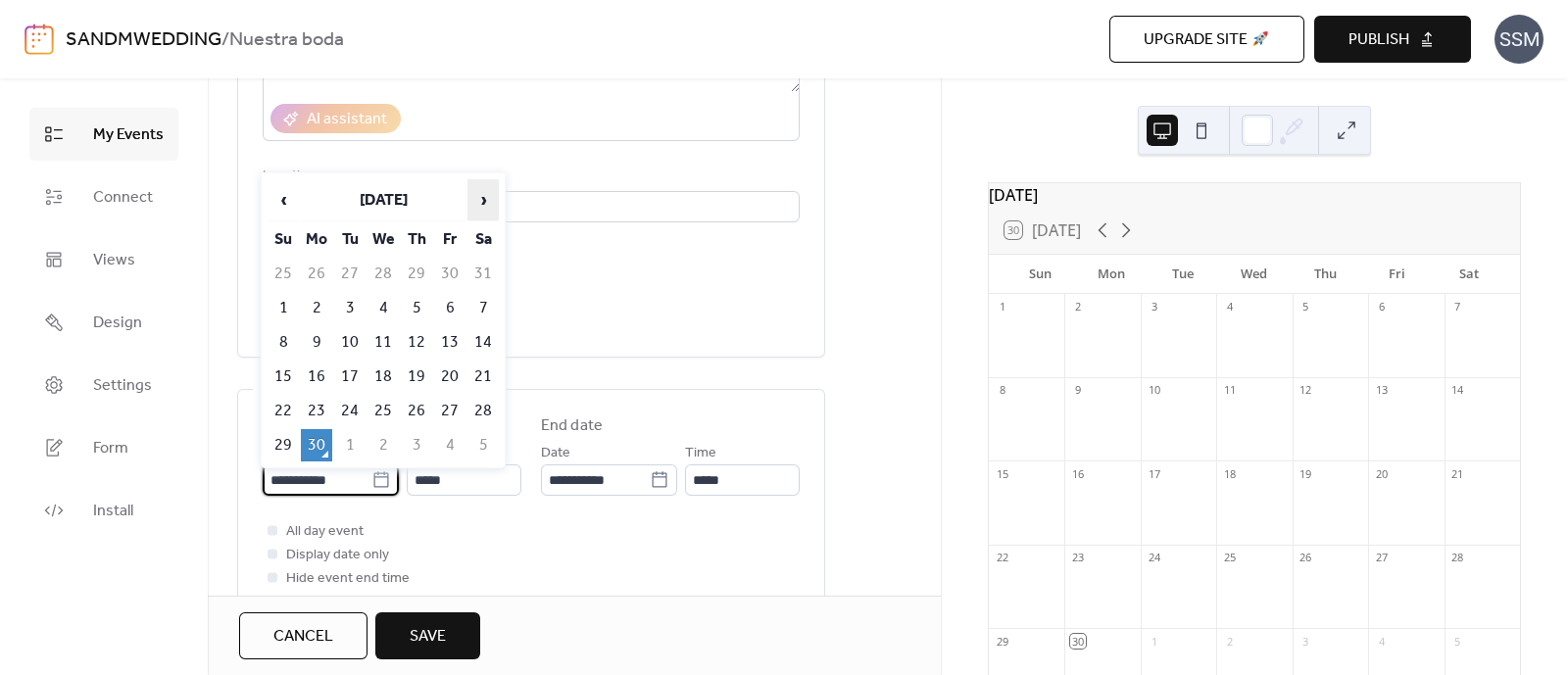 click on "›" at bounding box center [483, 200] 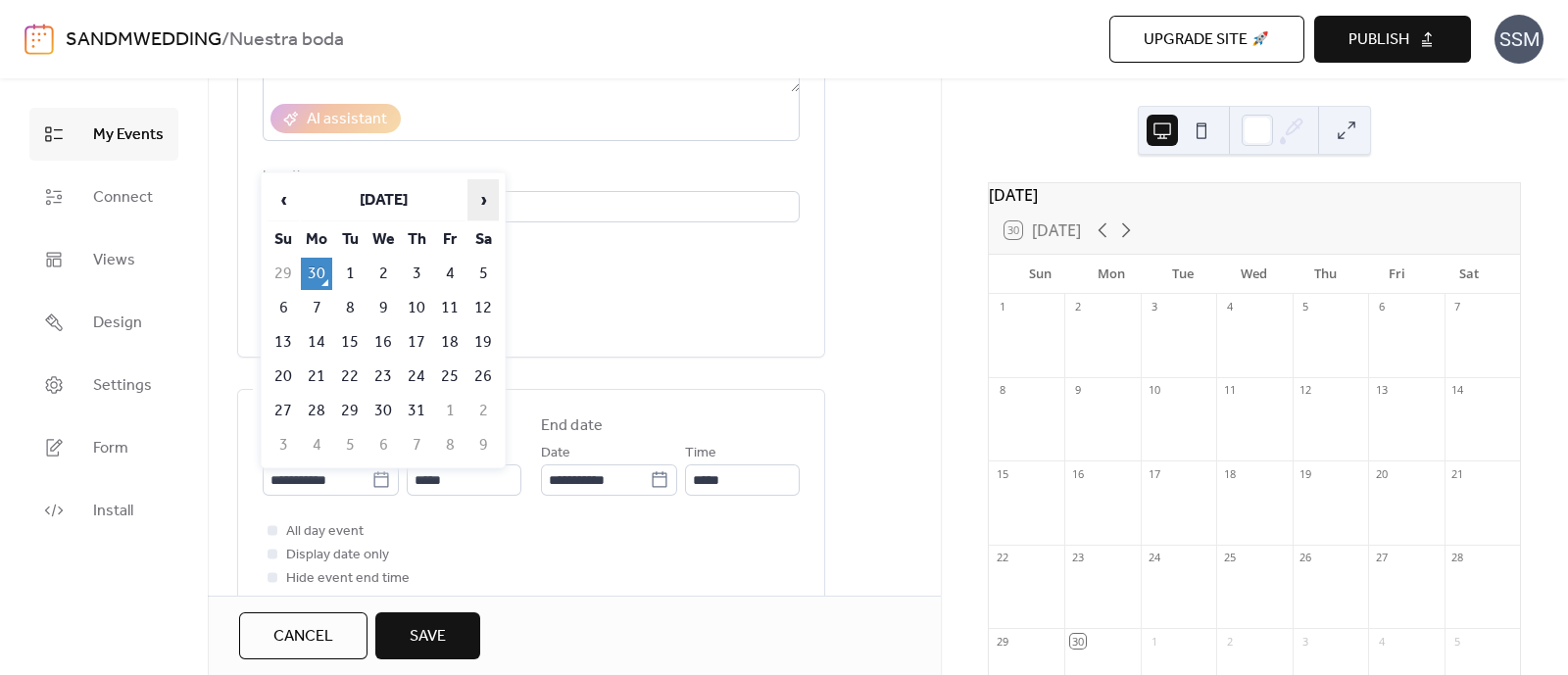 click on "›" at bounding box center [483, 200] 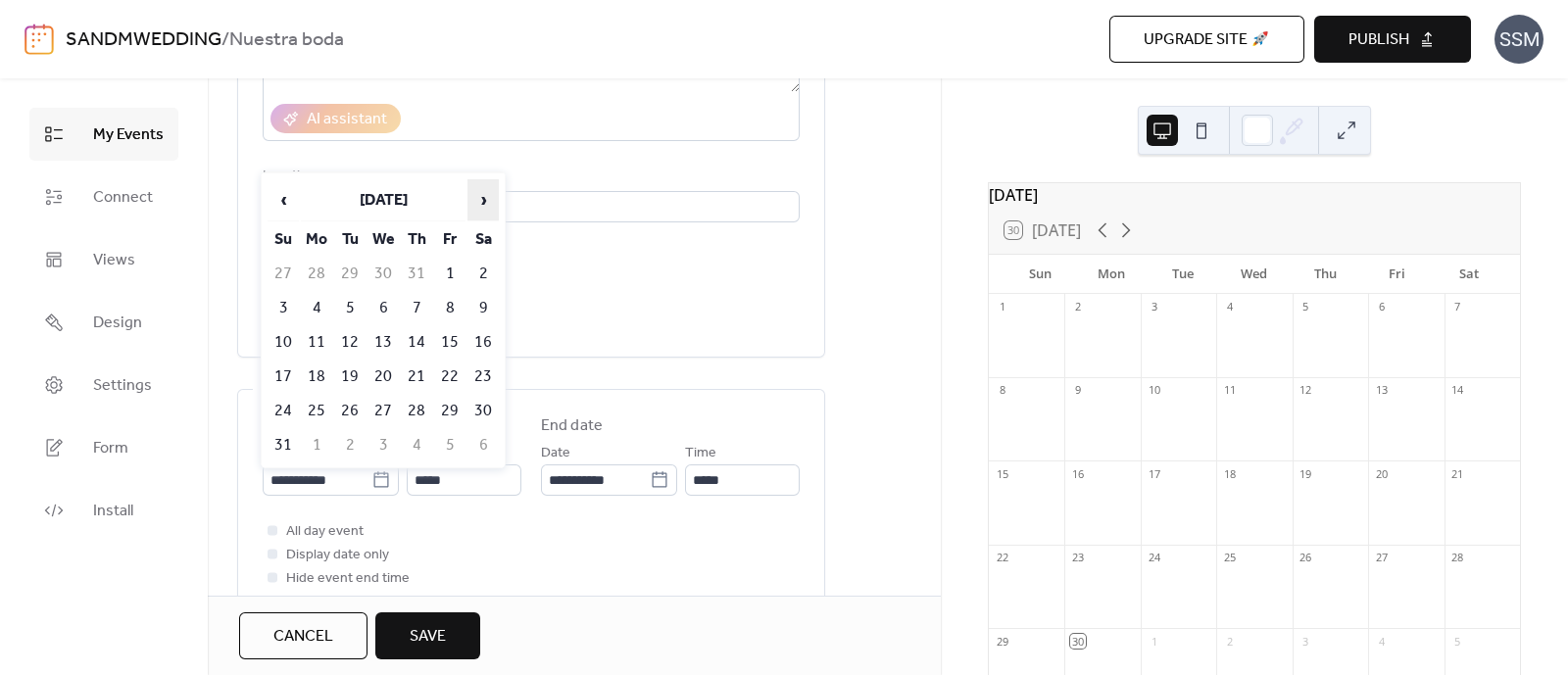 click on "›" at bounding box center (483, 200) 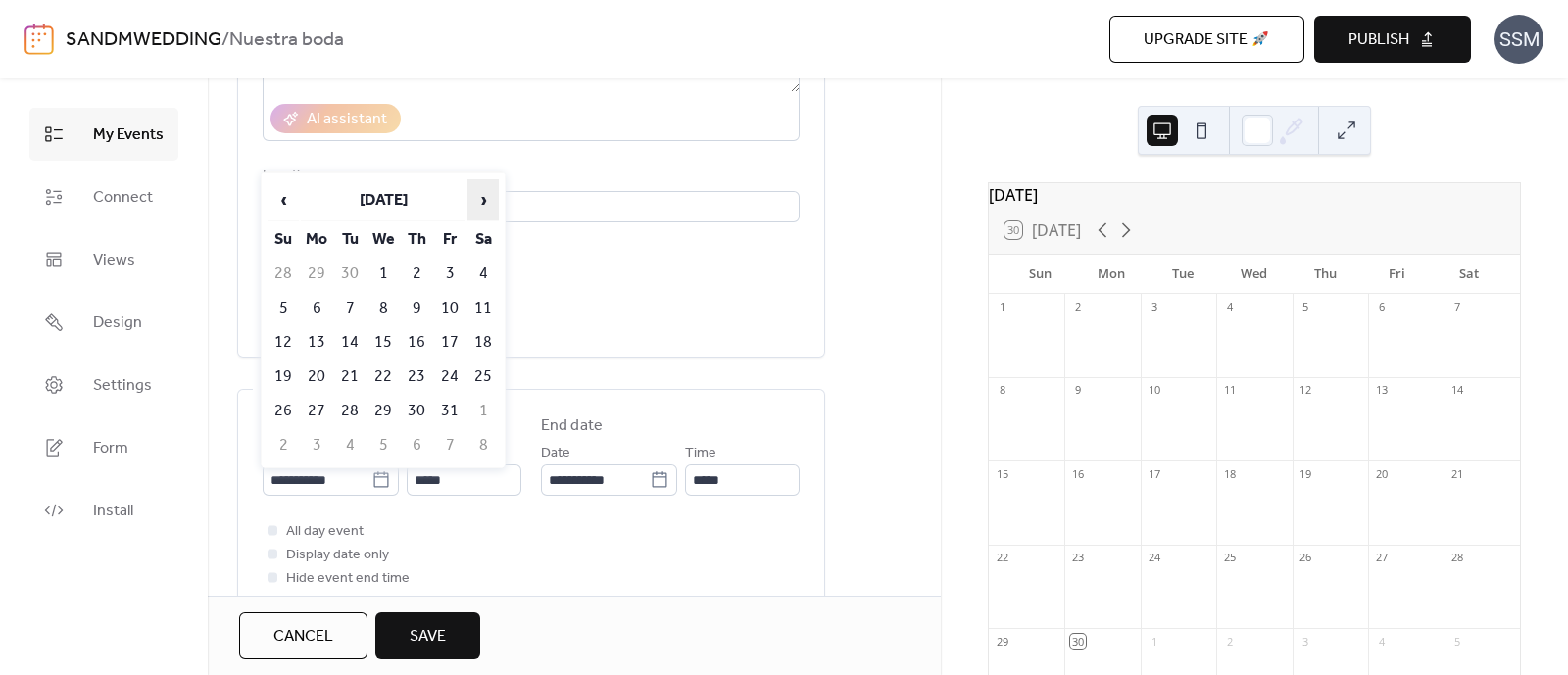click on "›" at bounding box center (483, 200) 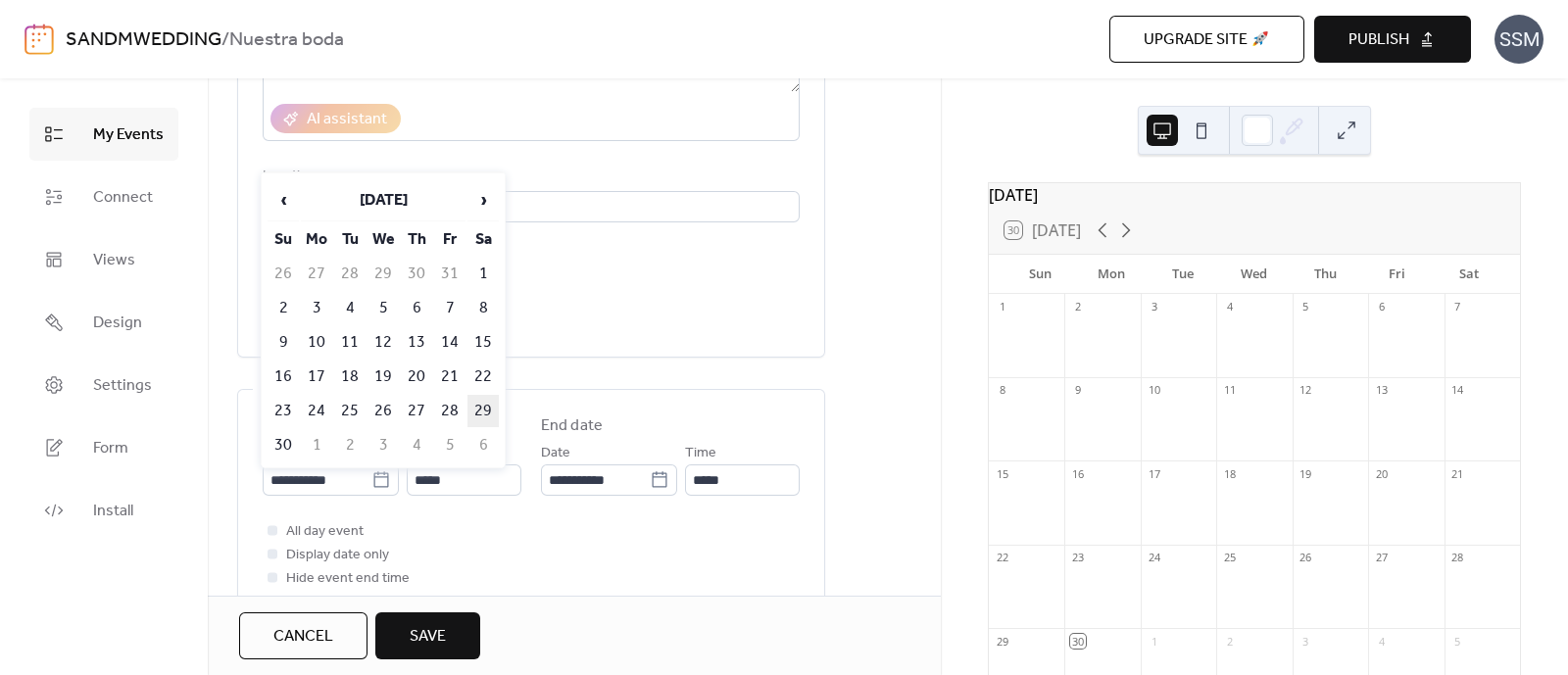 click on "29" at bounding box center [483, 410] 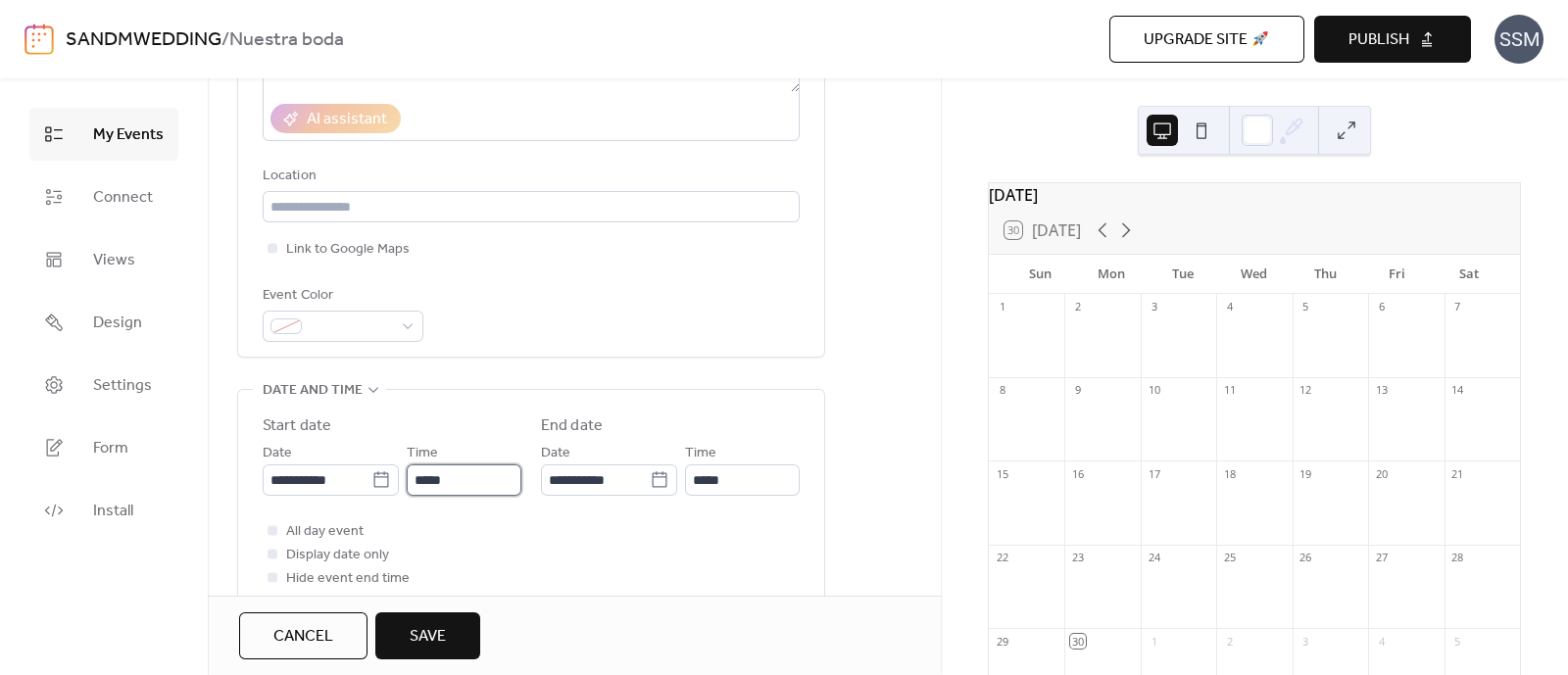 click on "*****" at bounding box center (464, 480) 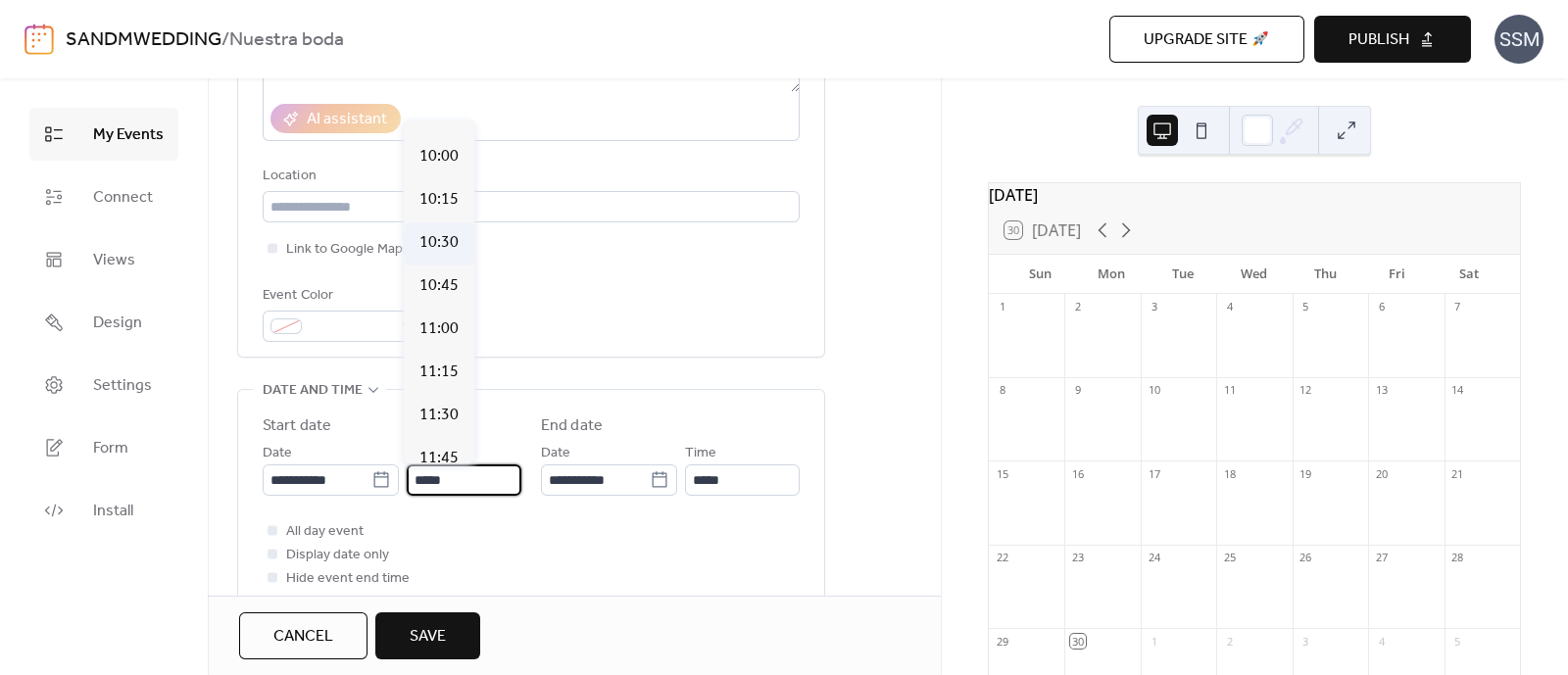 scroll, scrollTop: 1464, scrollLeft: 0, axis: vertical 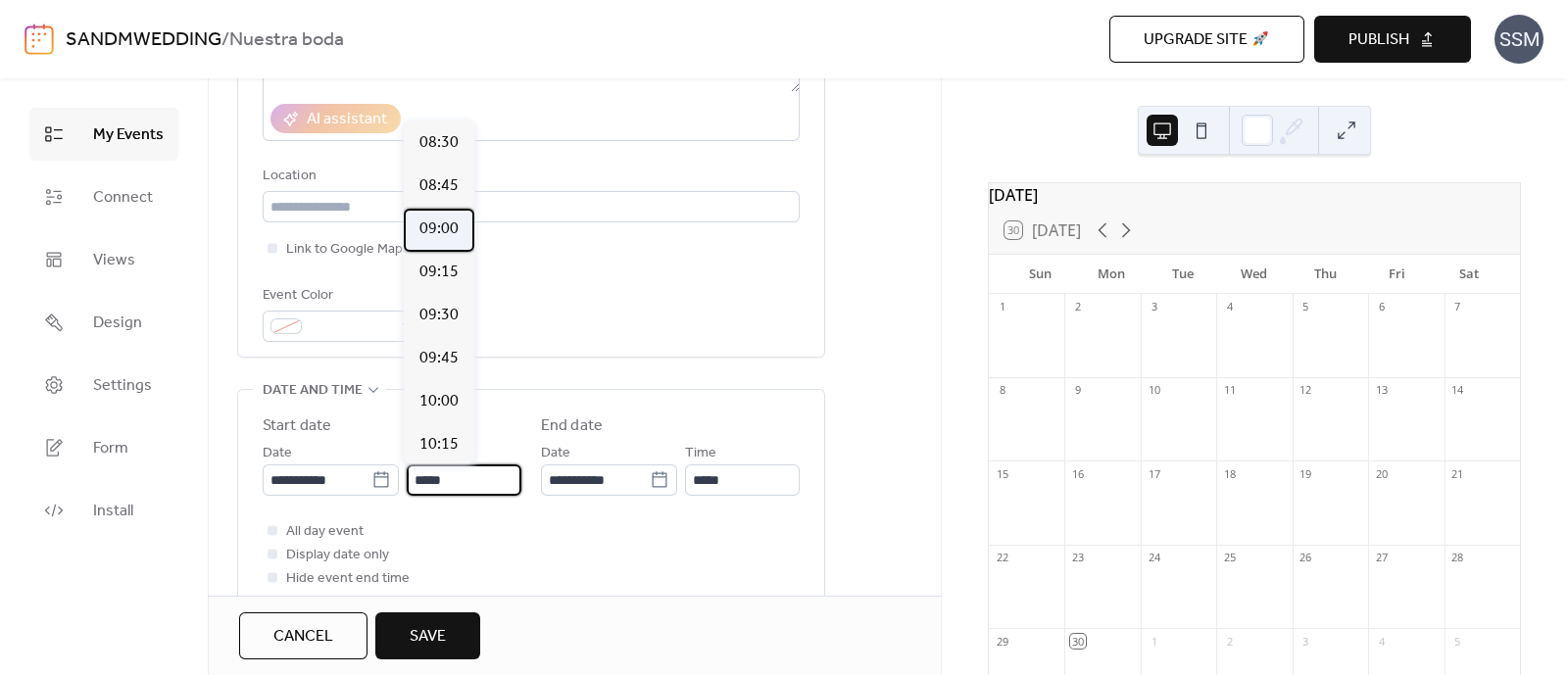 click on "09:00" at bounding box center [439, 229] 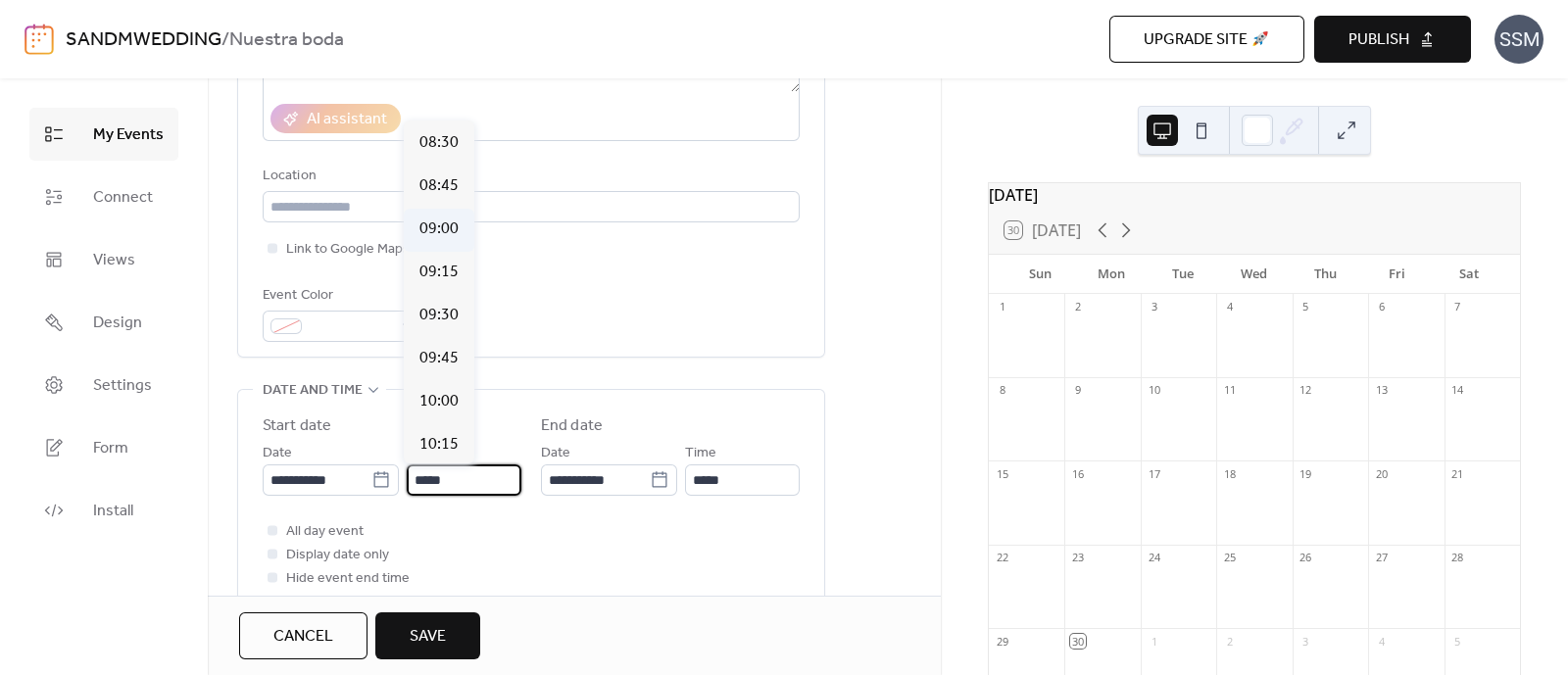 type on "*****" 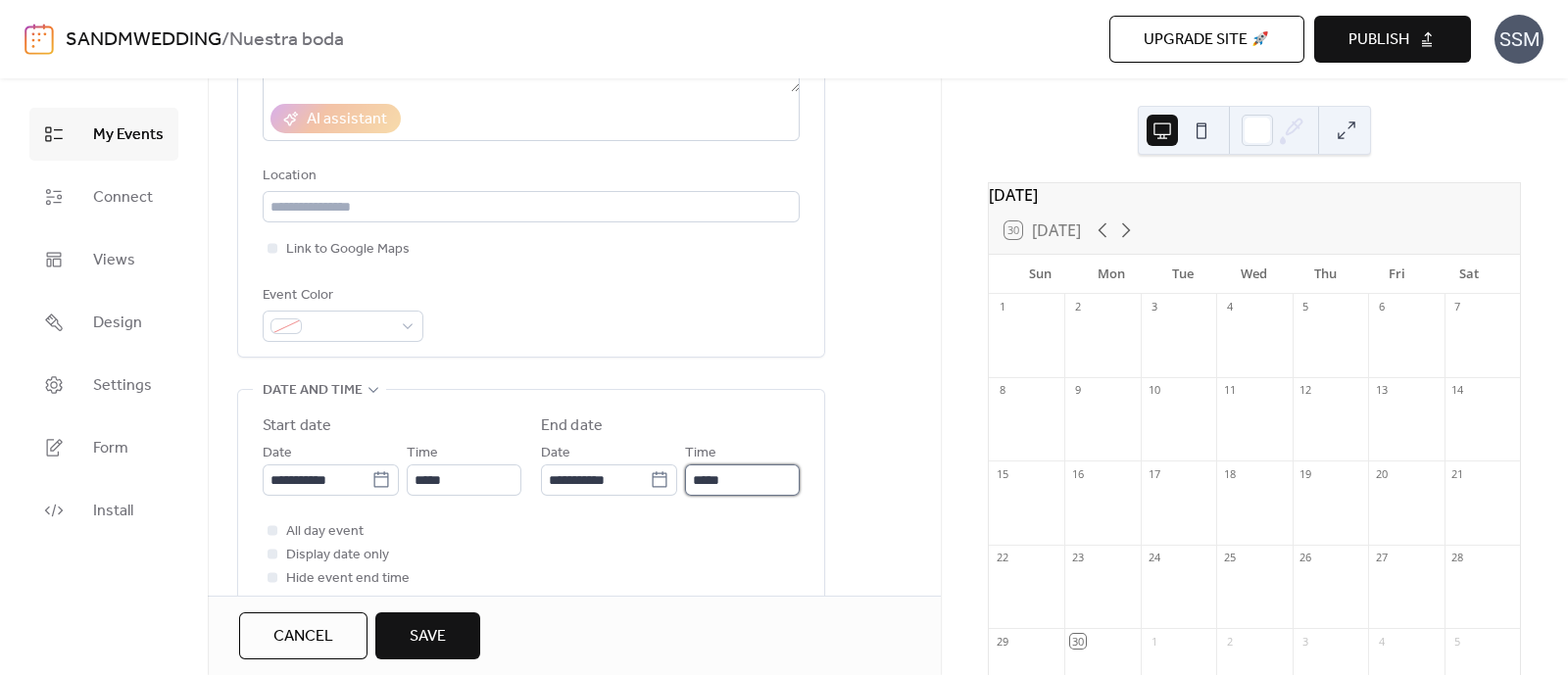 click on "*****" at bounding box center [742, 480] 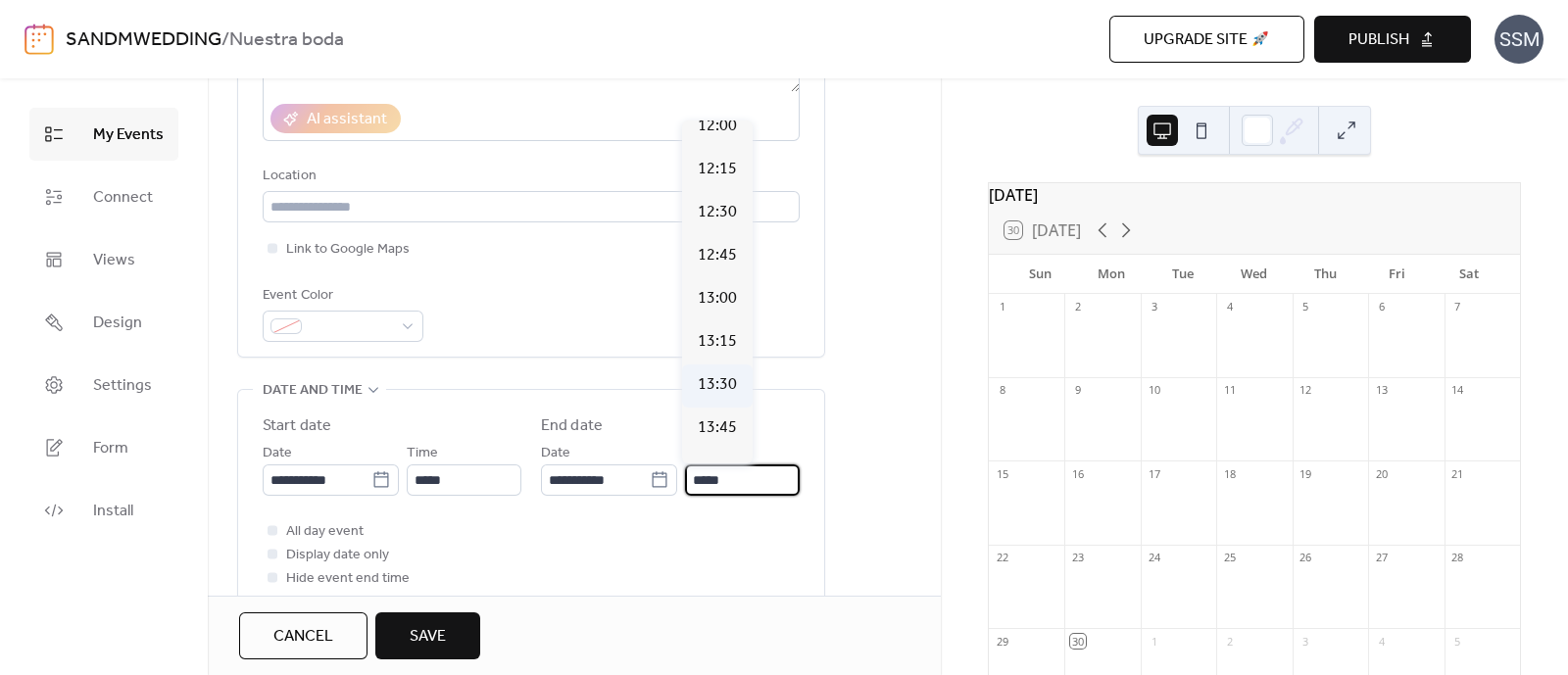 scroll, scrollTop: 612, scrollLeft: 0, axis: vertical 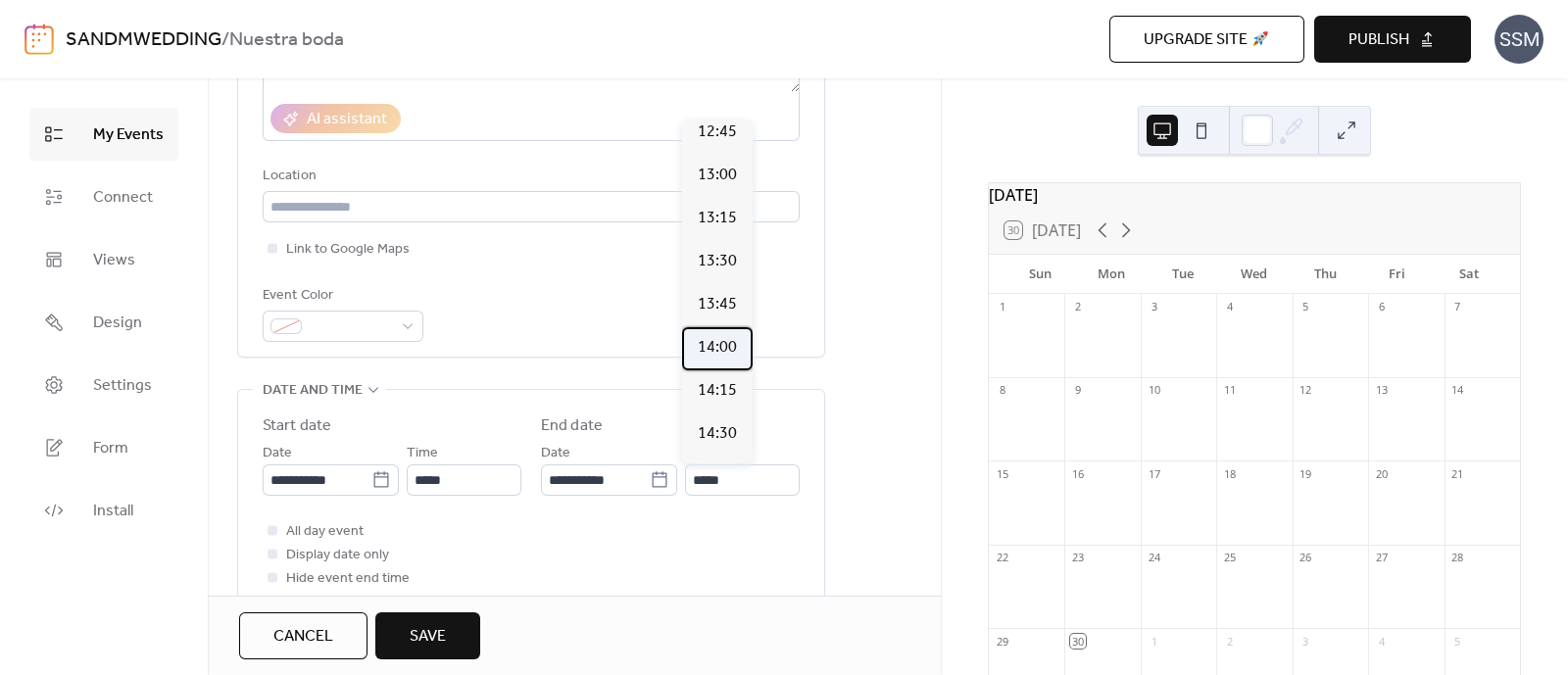 click on "14:00" at bounding box center (717, 348) 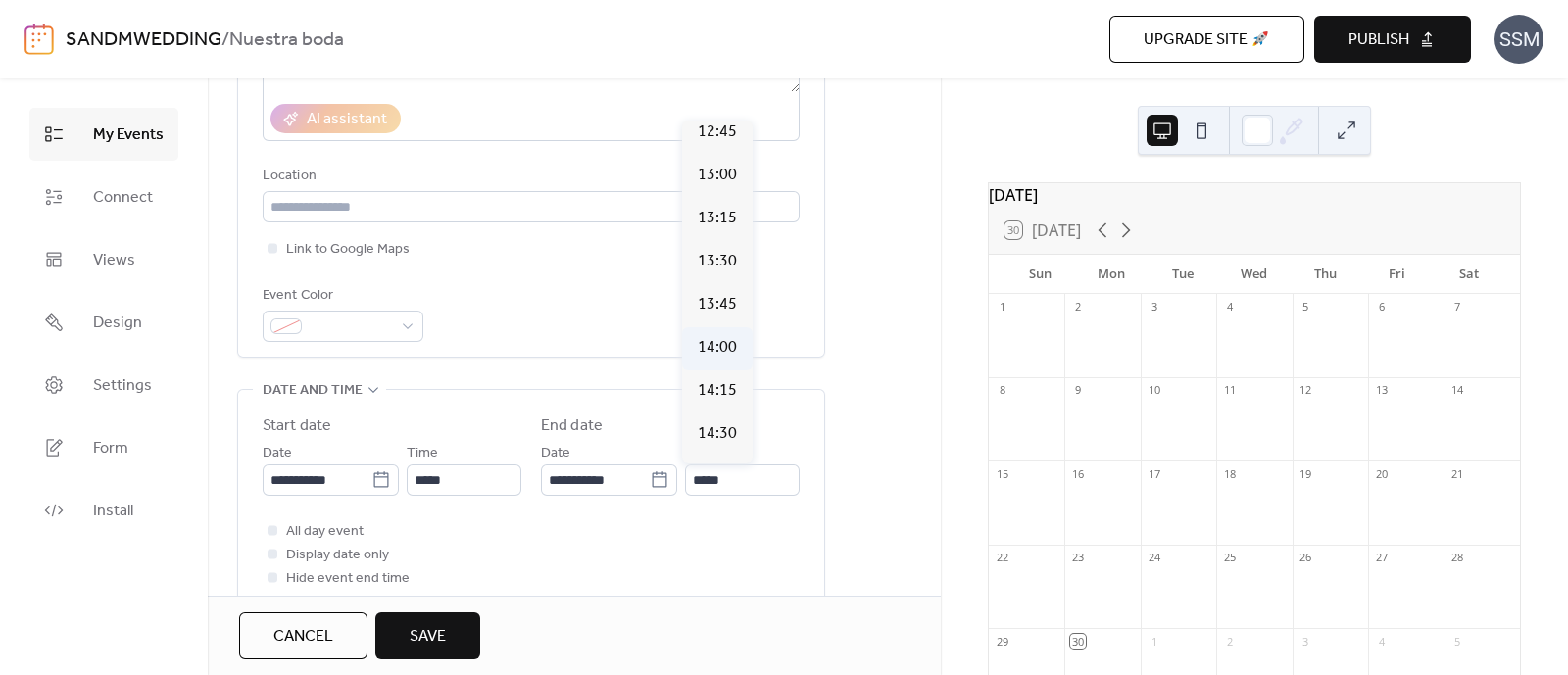 type on "*****" 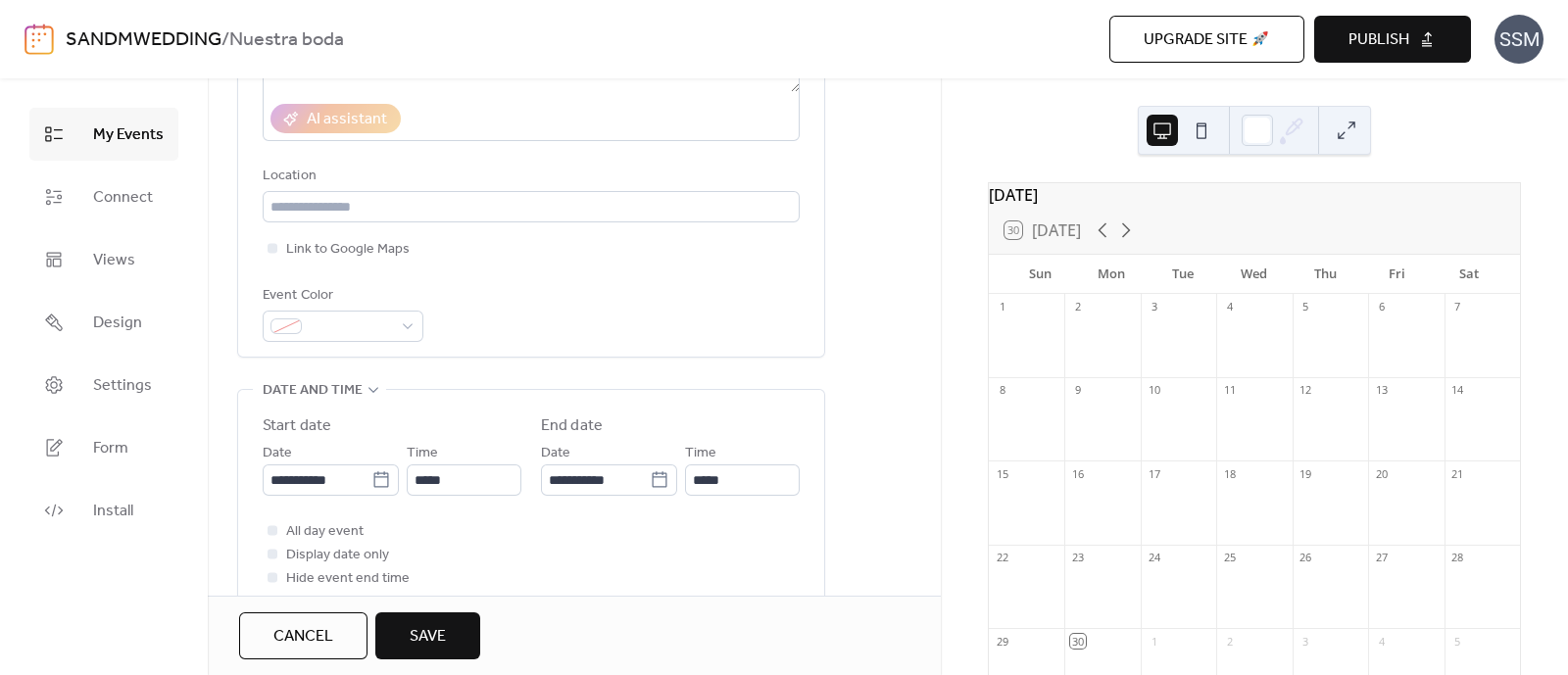 click on "All day event Display date only Hide event end time" at bounding box center (531, 554) 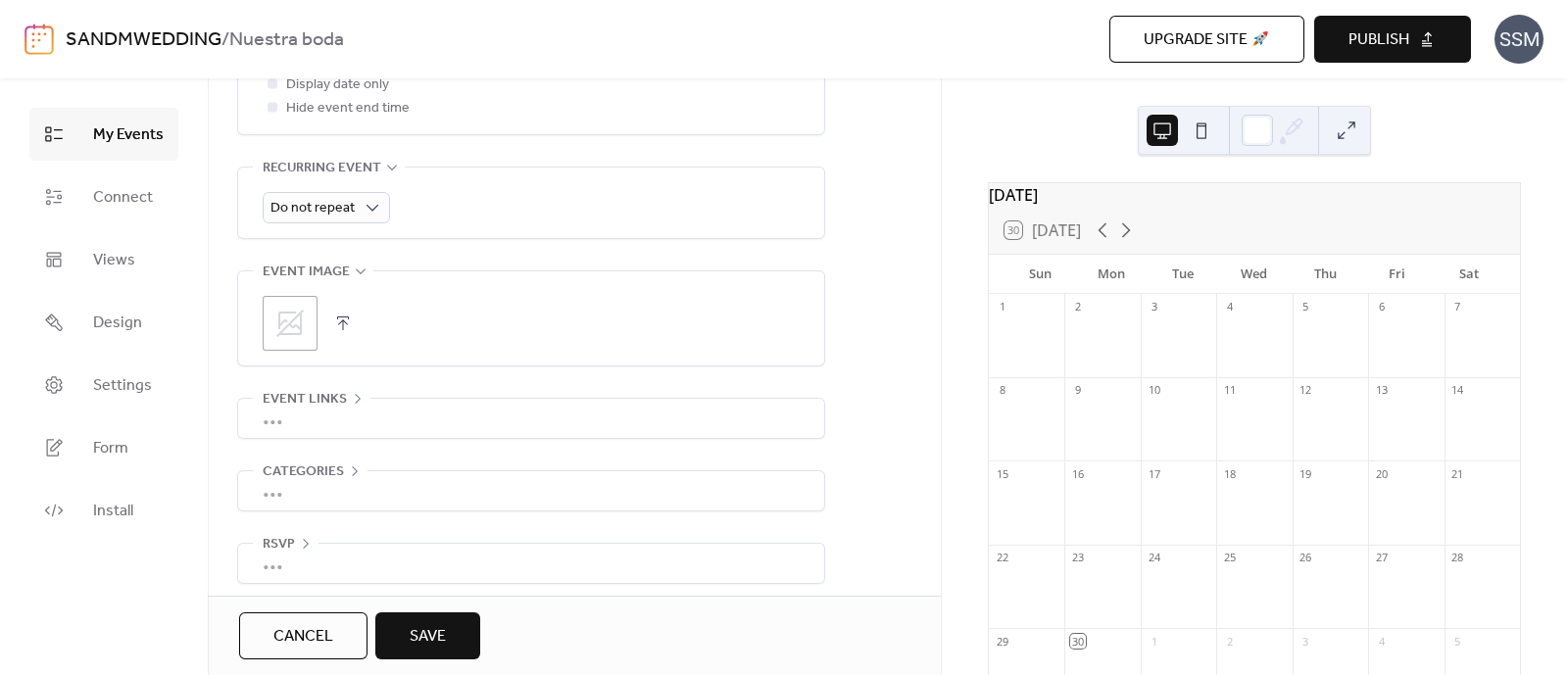 scroll, scrollTop: 845, scrollLeft: 0, axis: vertical 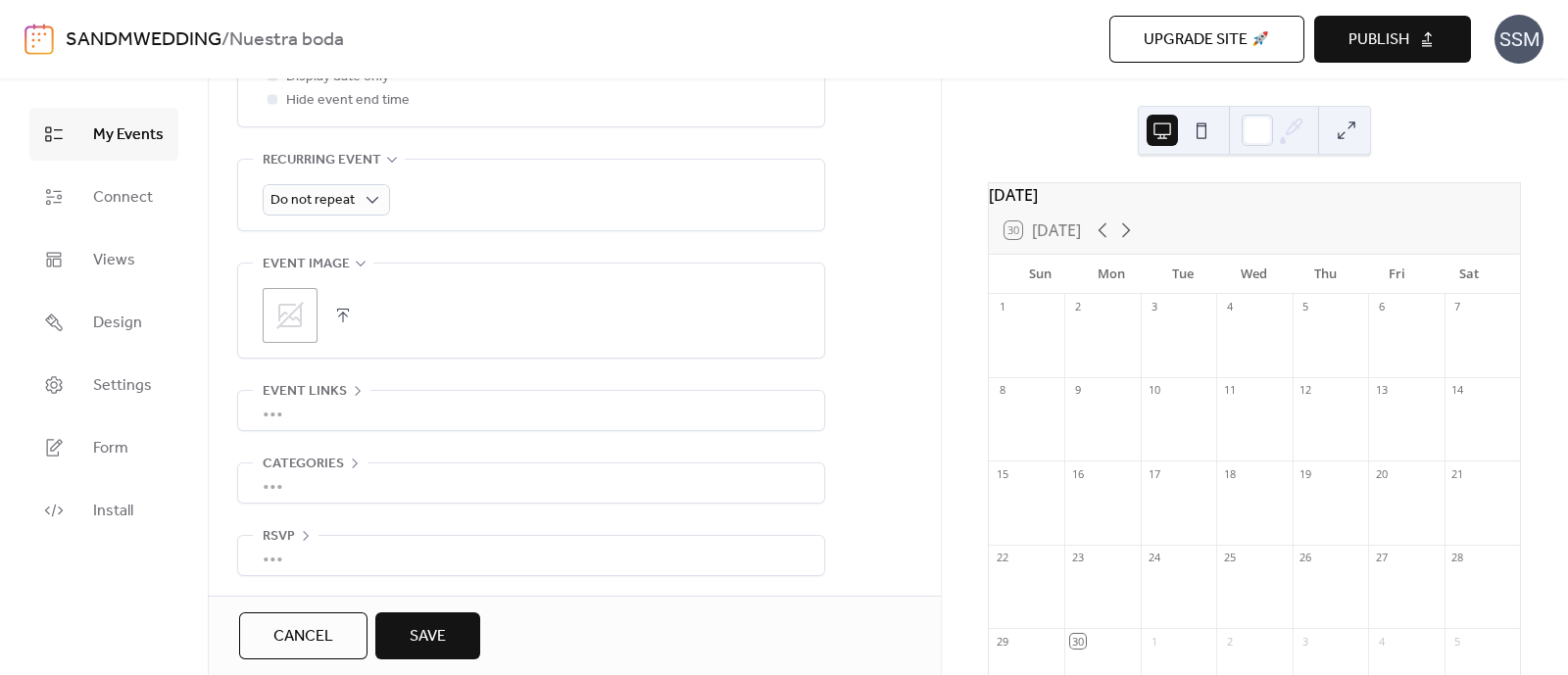 click on "Save" at bounding box center [427, 636] 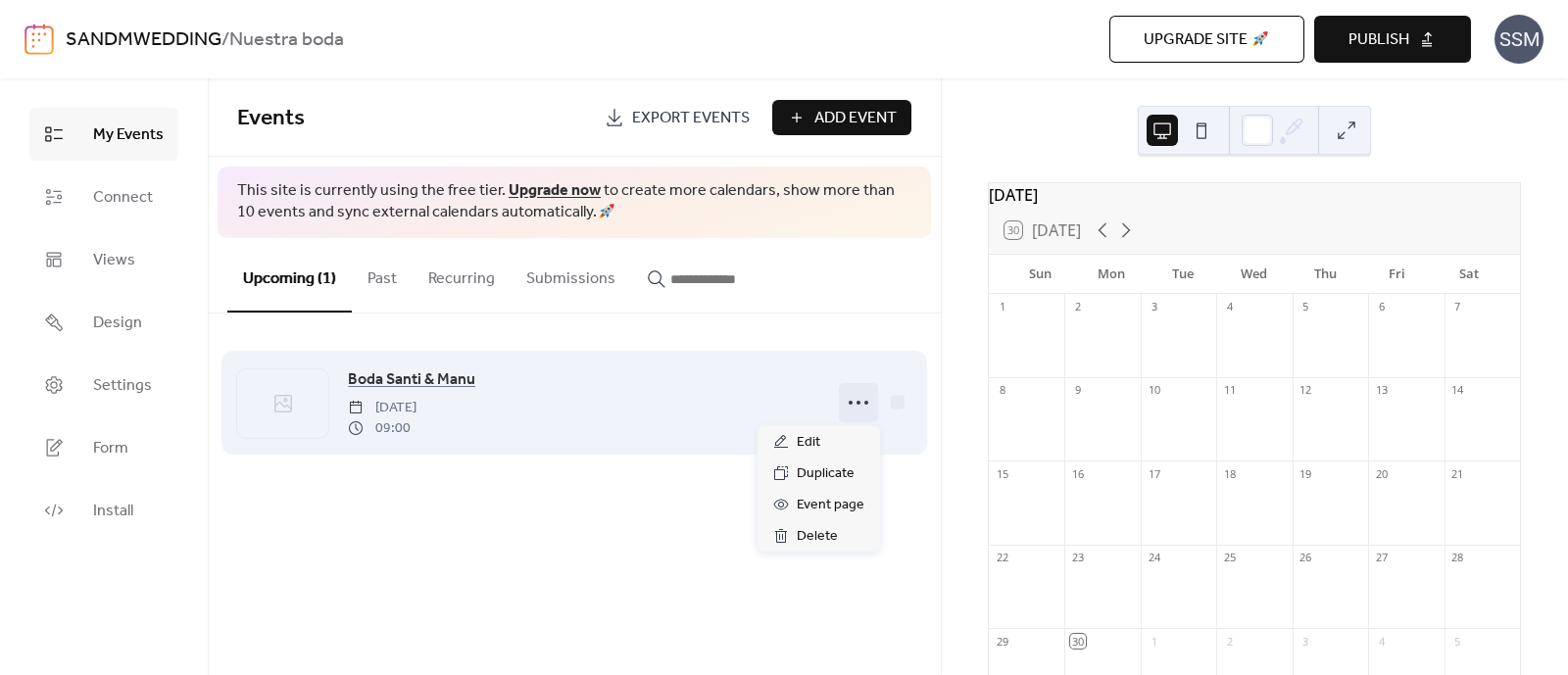 click 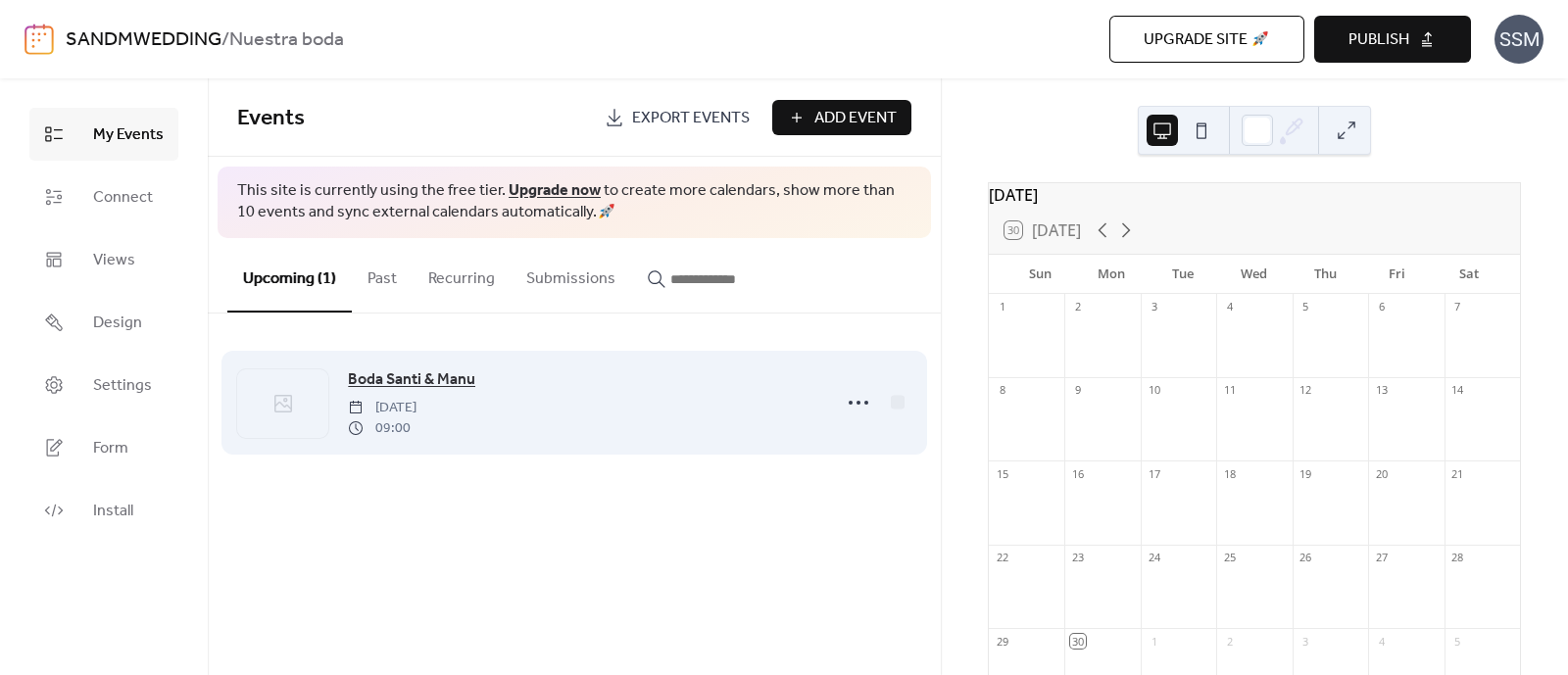 click on "Boda Santi & Manu" at bounding box center [412, 380] 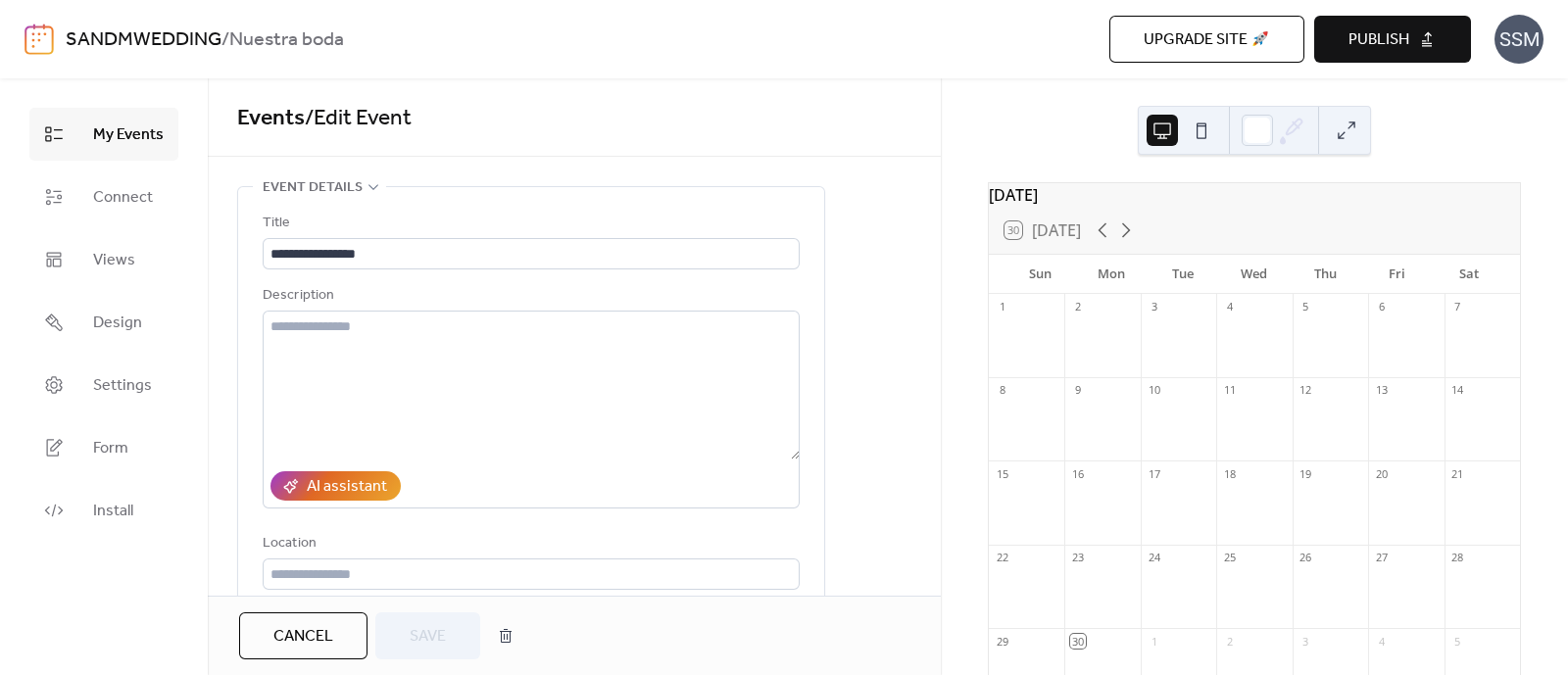 click on "**********" at bounding box center [574, 337] 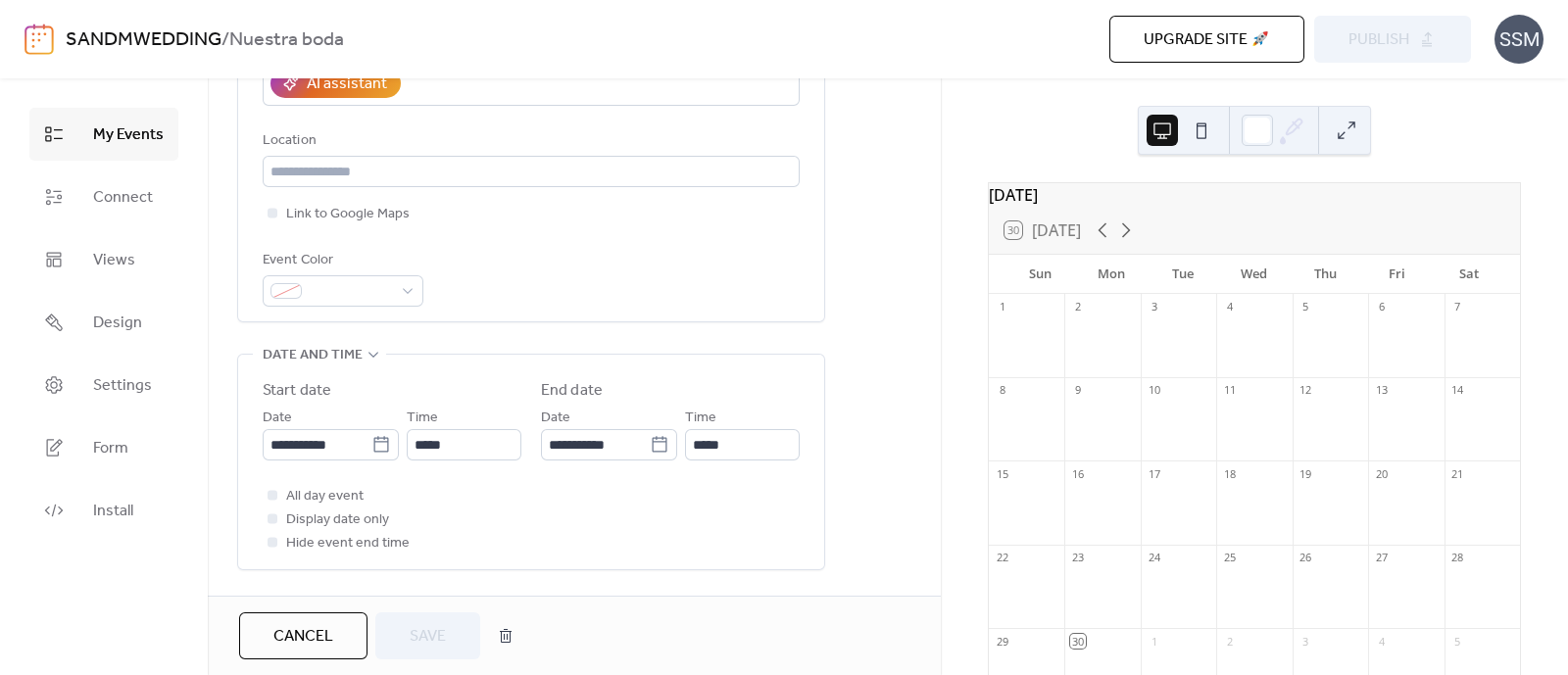 scroll, scrollTop: 0, scrollLeft: 0, axis: both 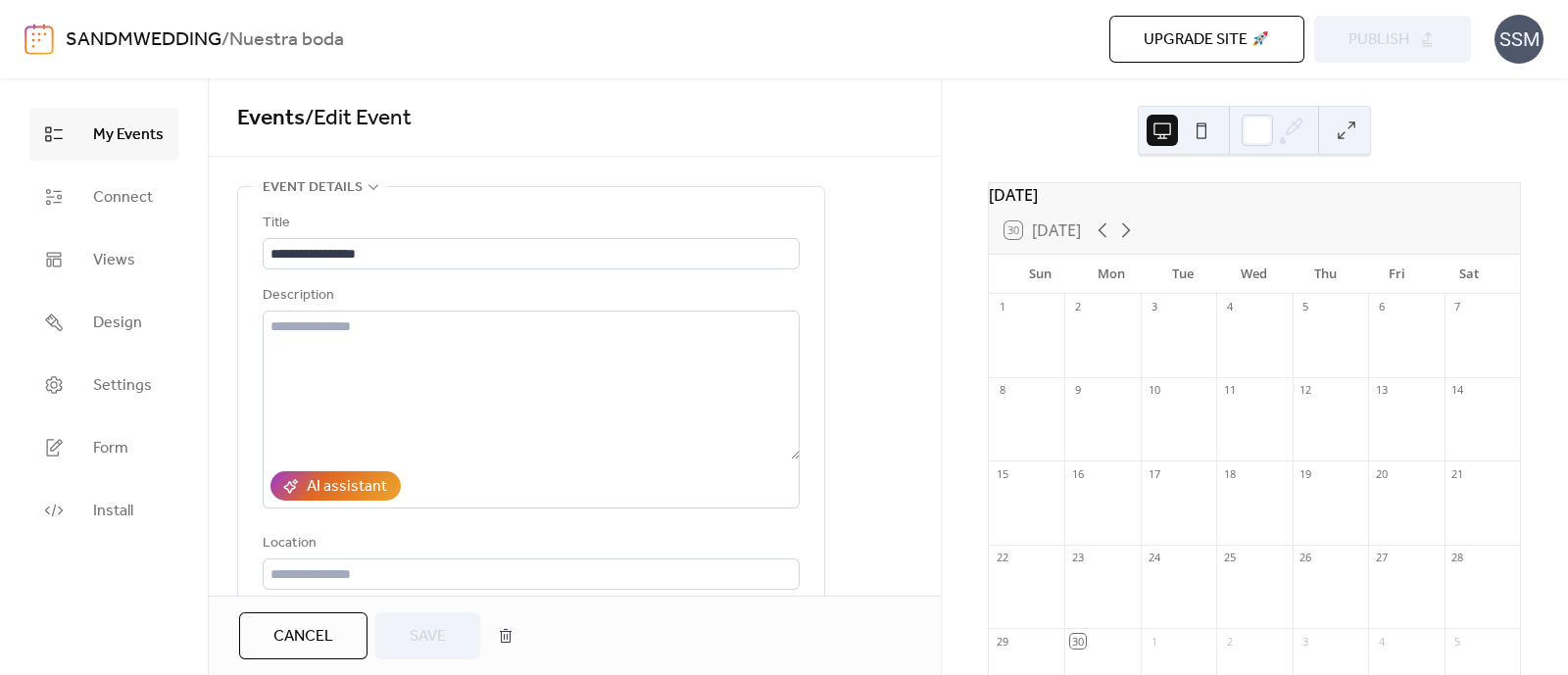click on "SANDMWEDDING" at bounding box center [143, 40] 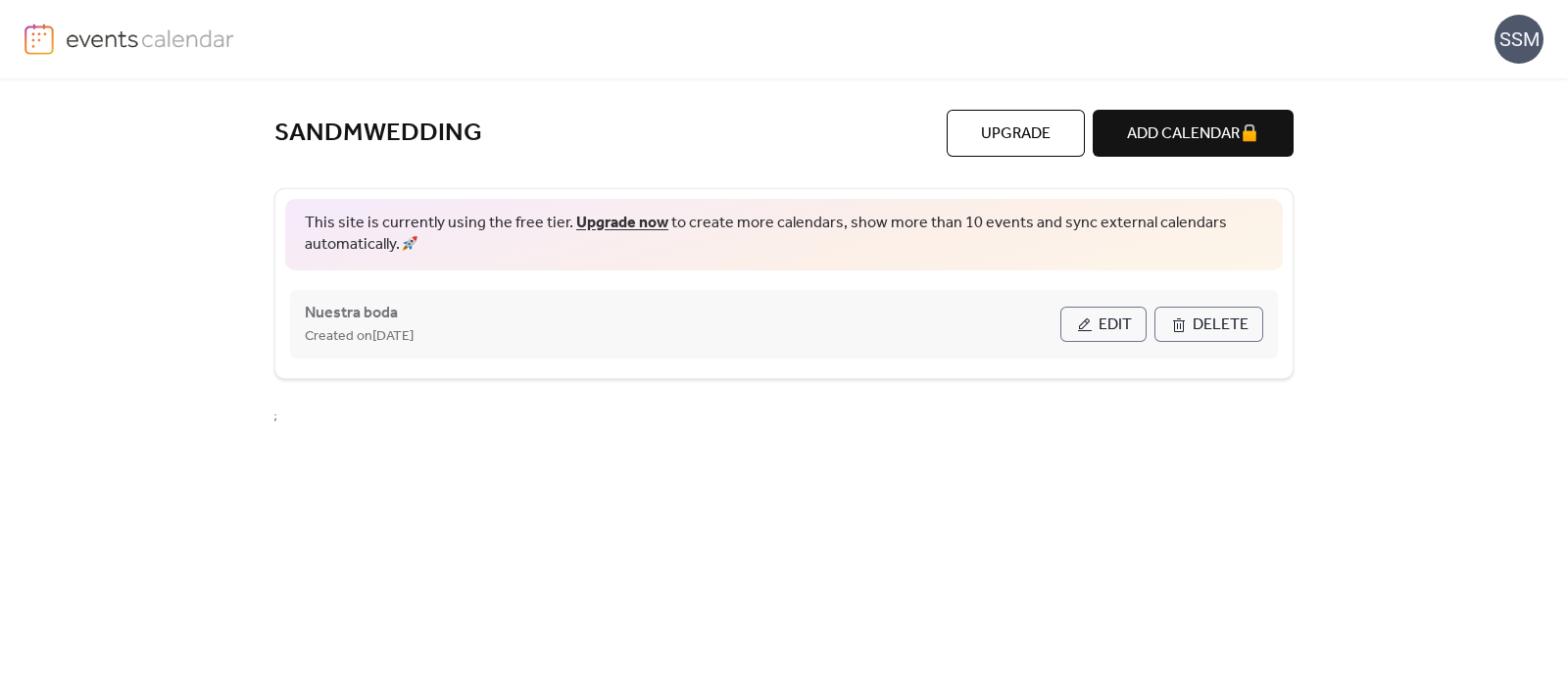 click on "Created on  [DATE]" at bounding box center [359, 337] 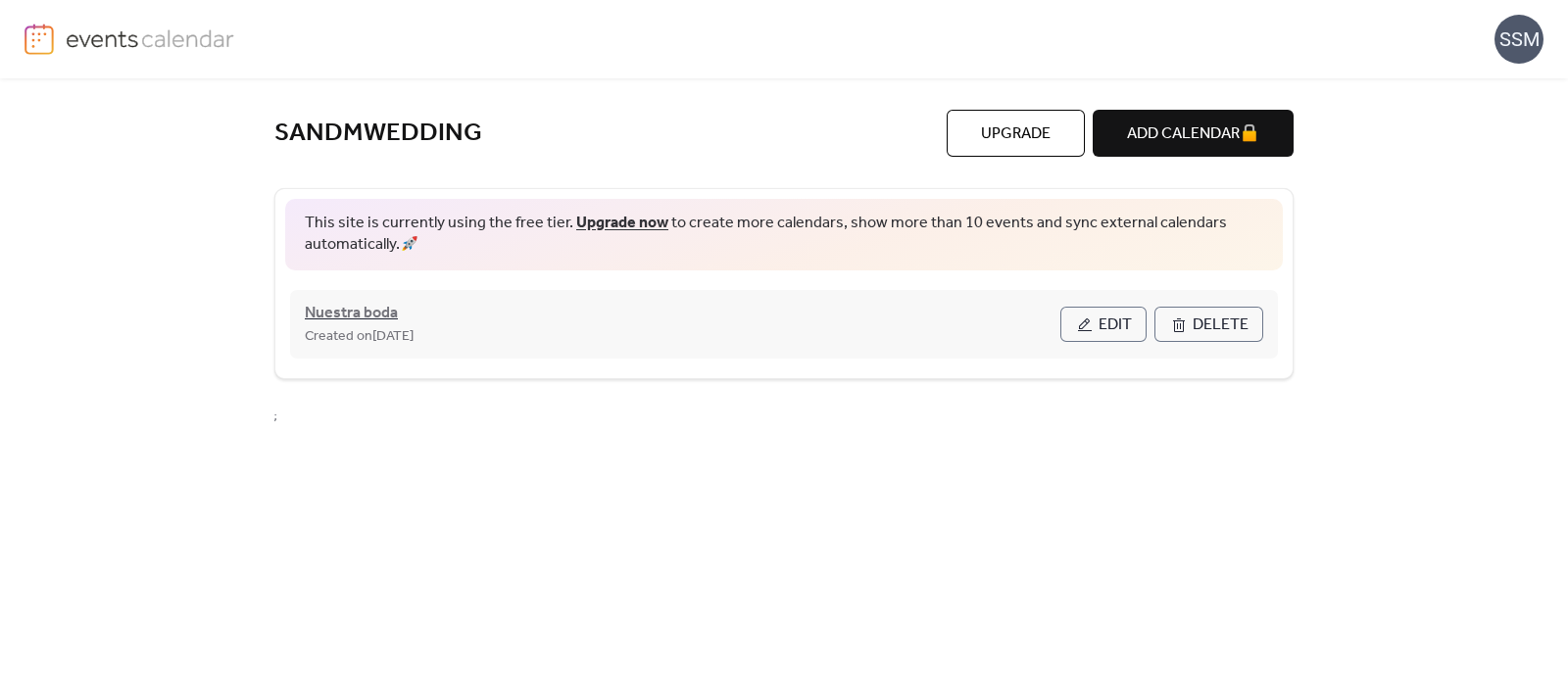 click on "Nuestra boda" at bounding box center (351, 313) 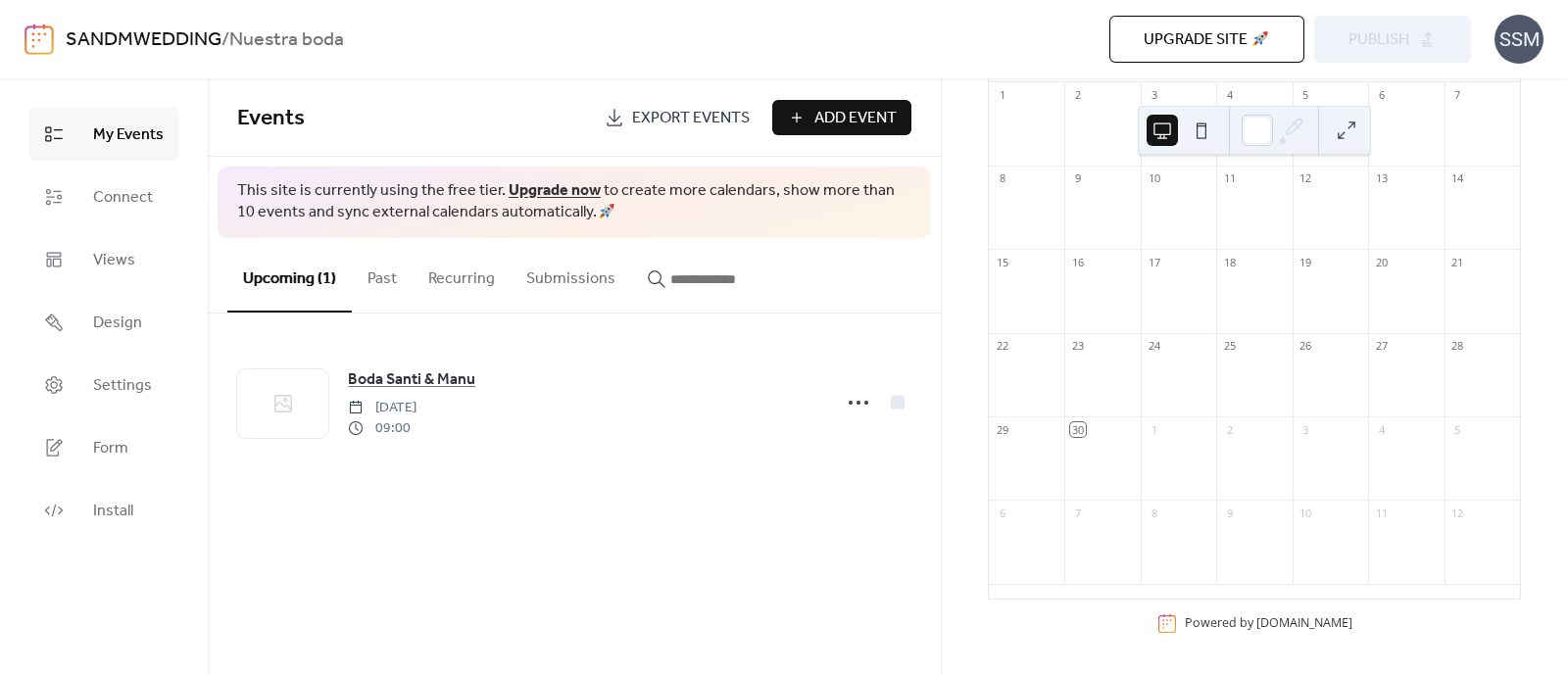 click at bounding box center (1201, 130) 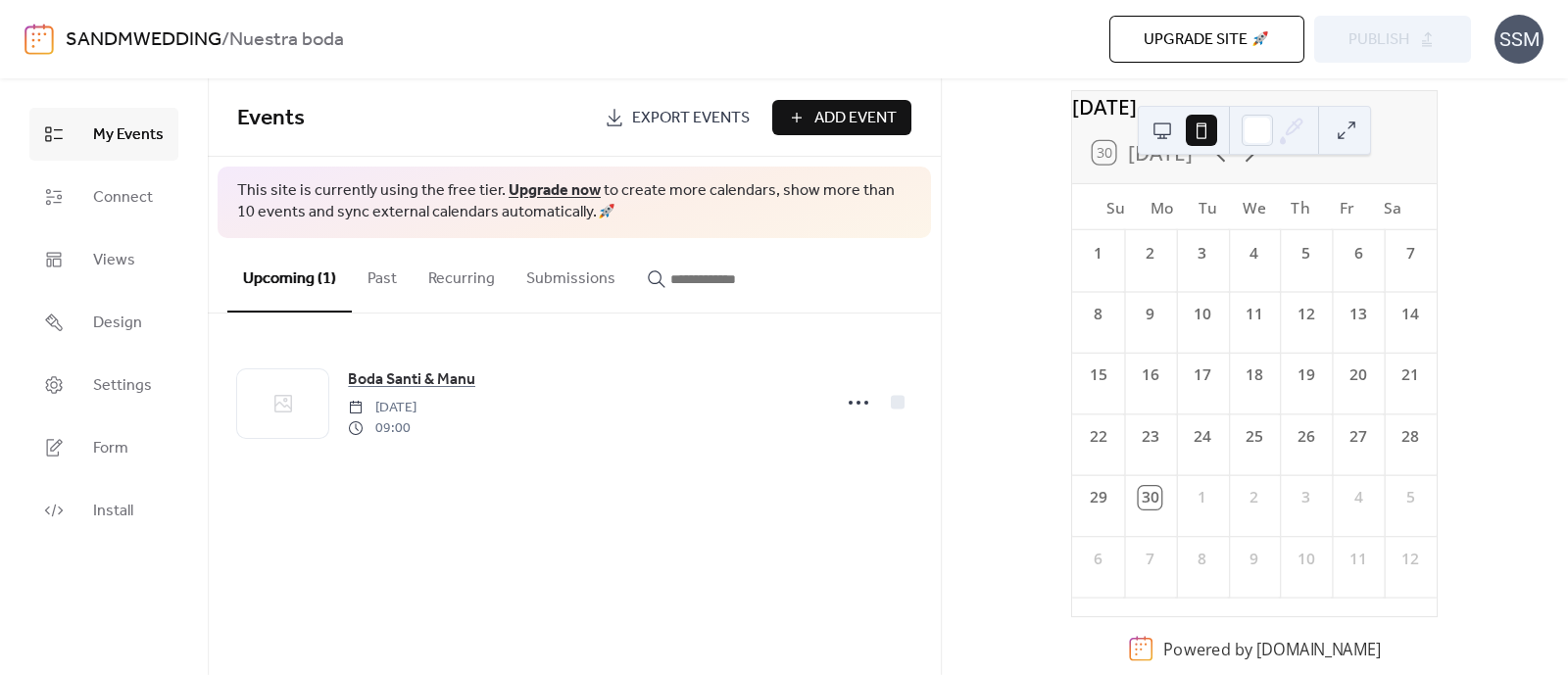 scroll, scrollTop: 76, scrollLeft: 0, axis: vertical 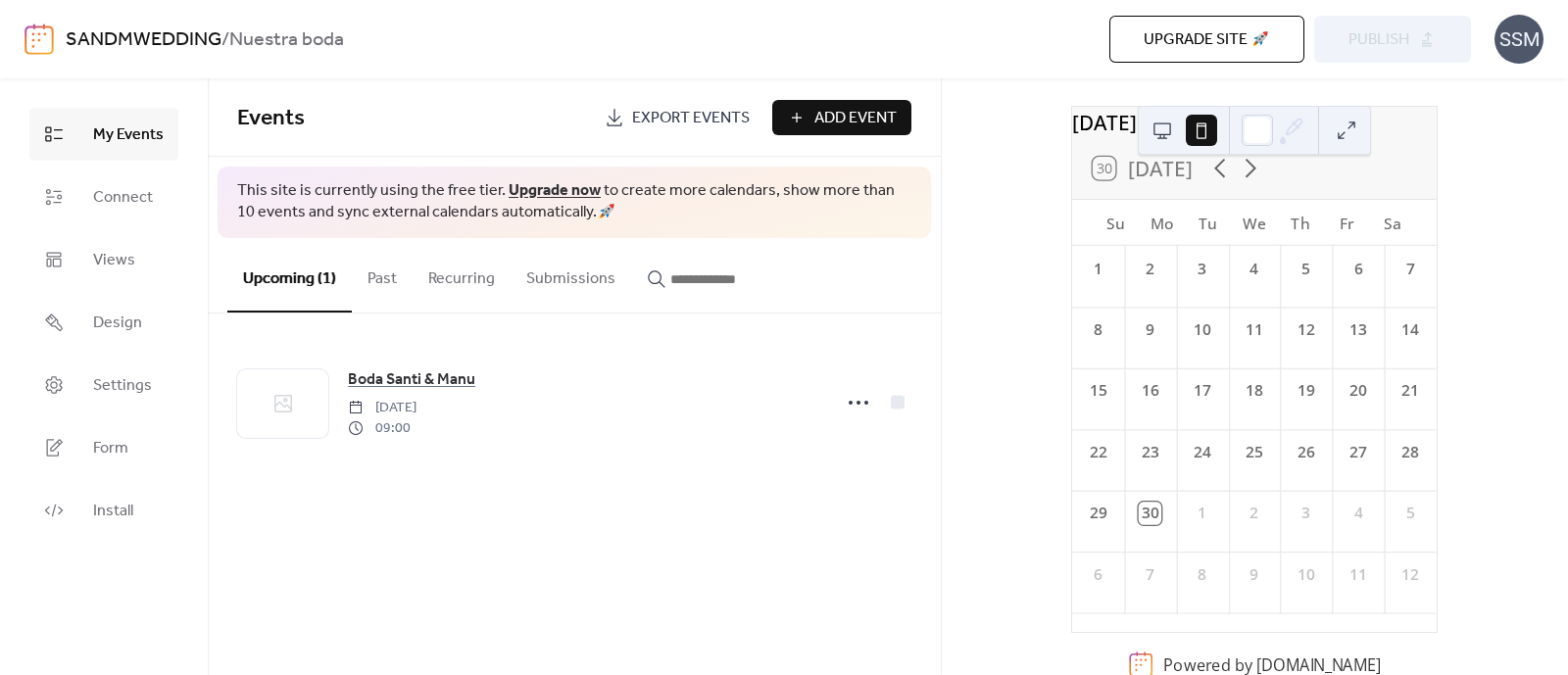 click at bounding box center (1162, 130) 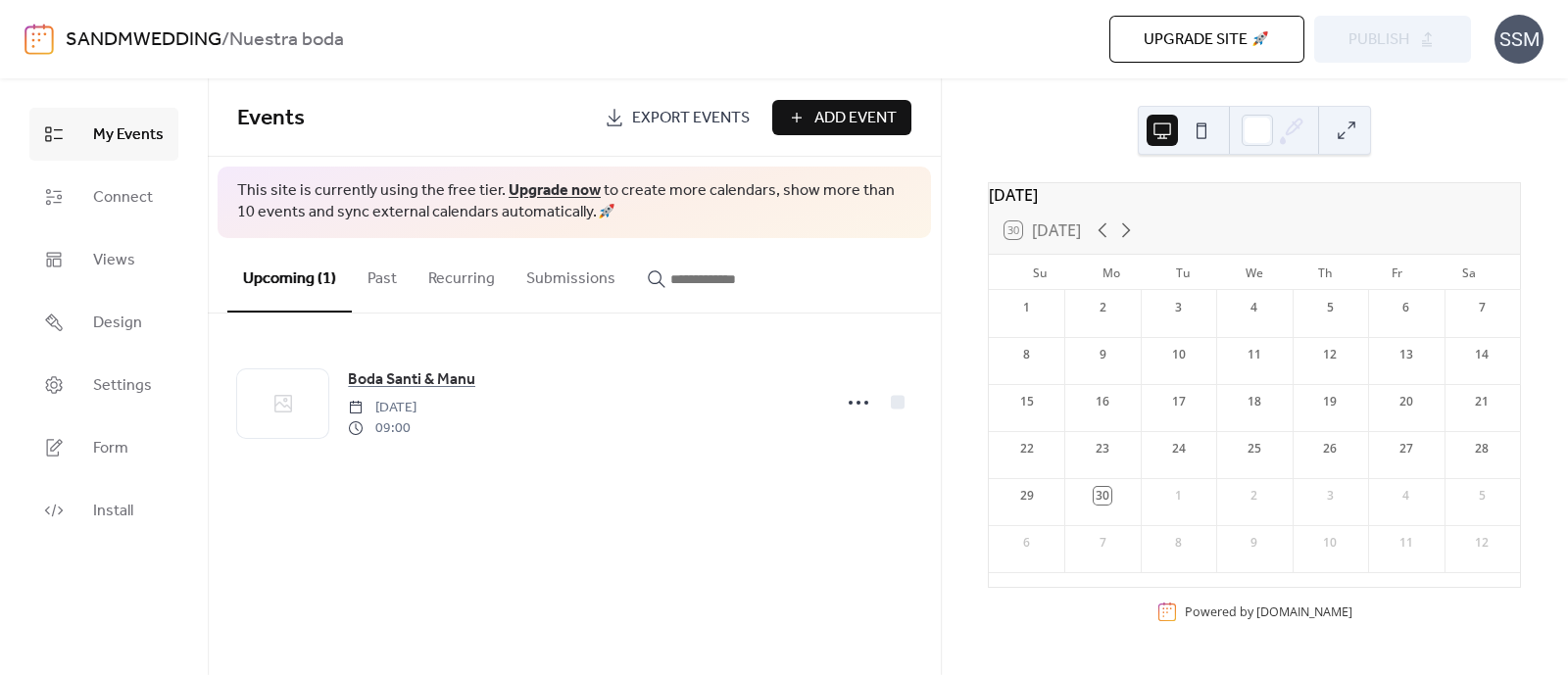 scroll, scrollTop: 0, scrollLeft: 0, axis: both 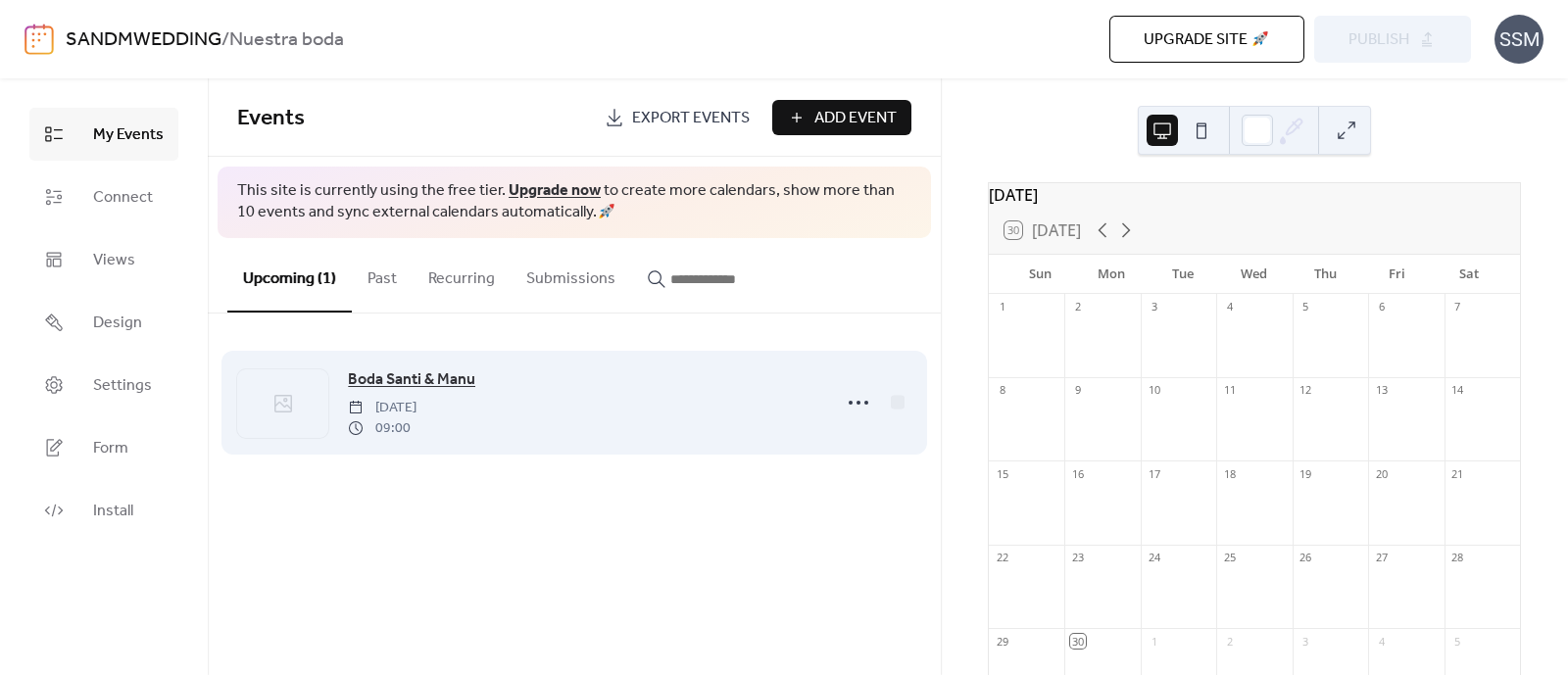 click on "Boda Santi & Manu" at bounding box center [412, 380] 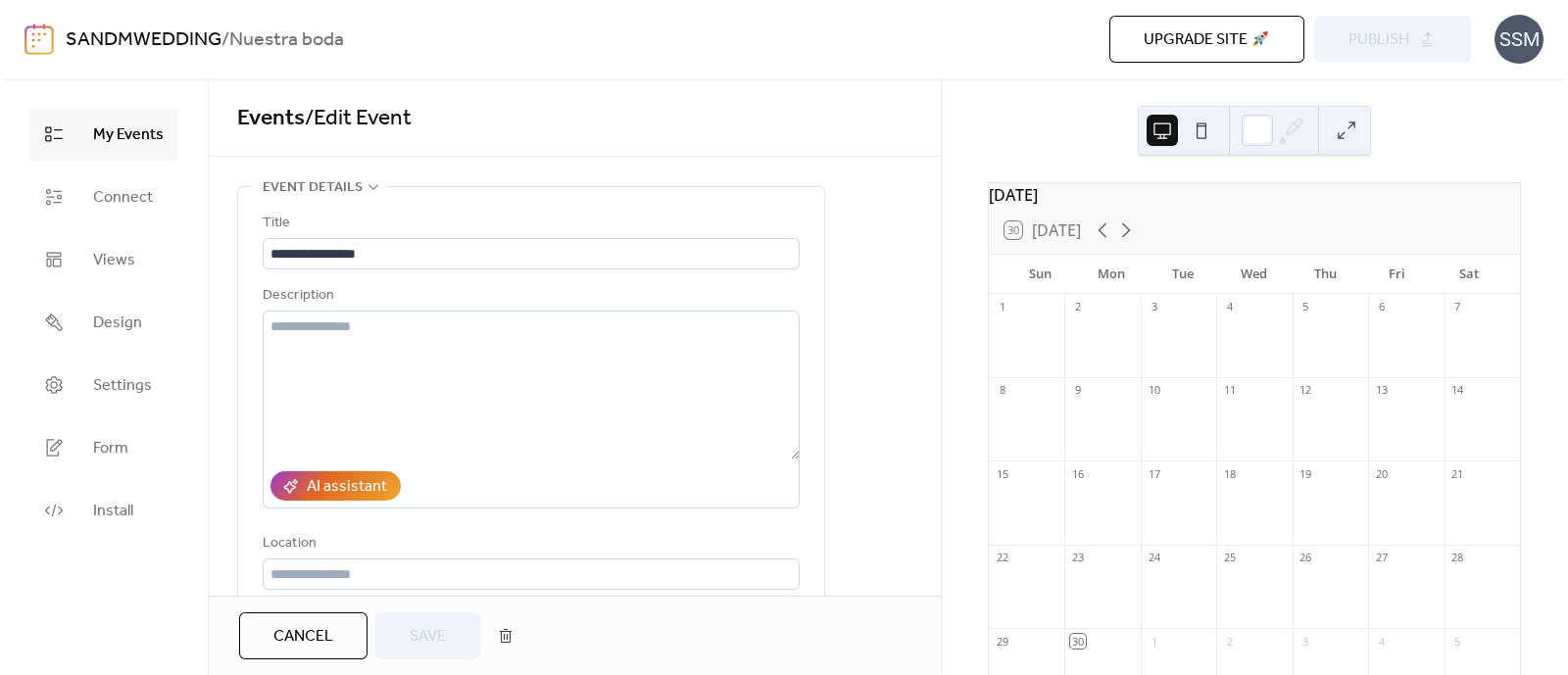 click on "**********" at bounding box center (531, 456) 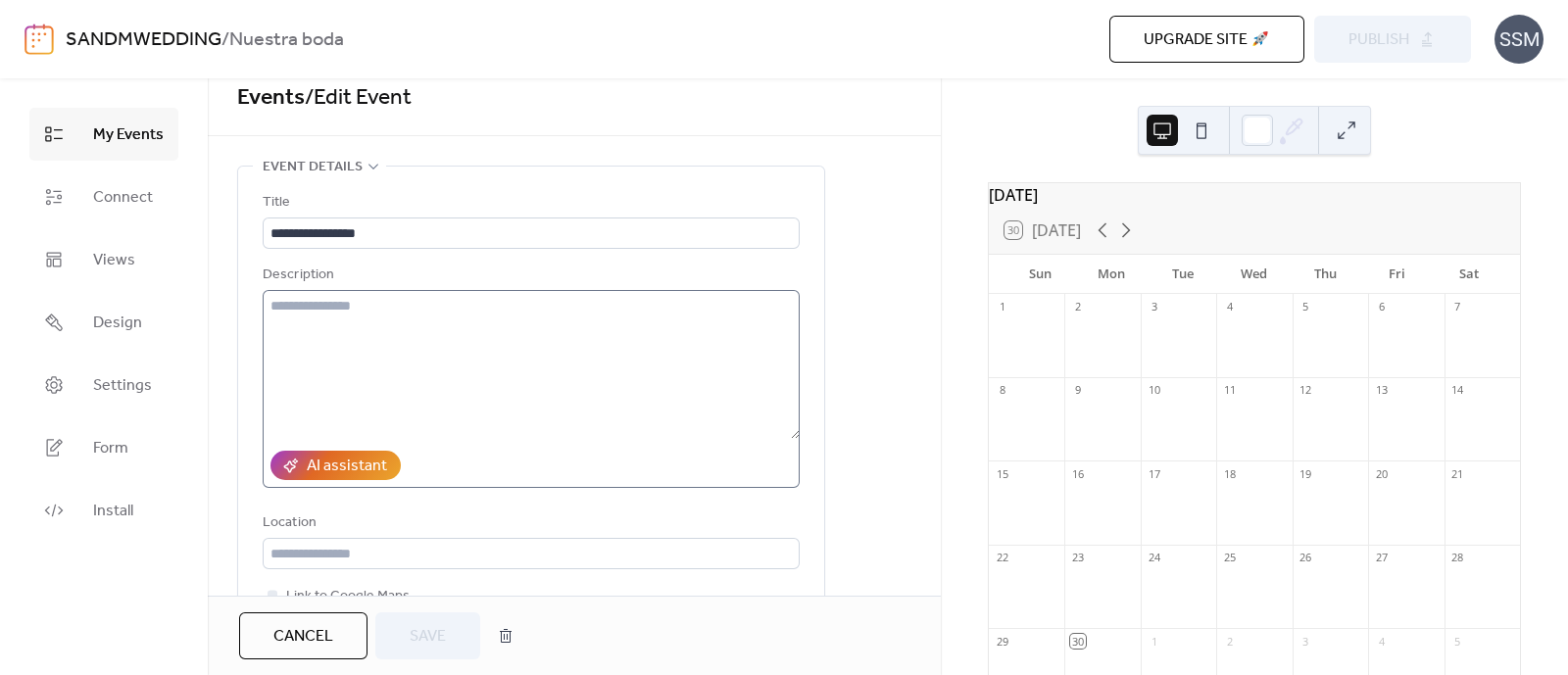 scroll, scrollTop: 0, scrollLeft: 0, axis: both 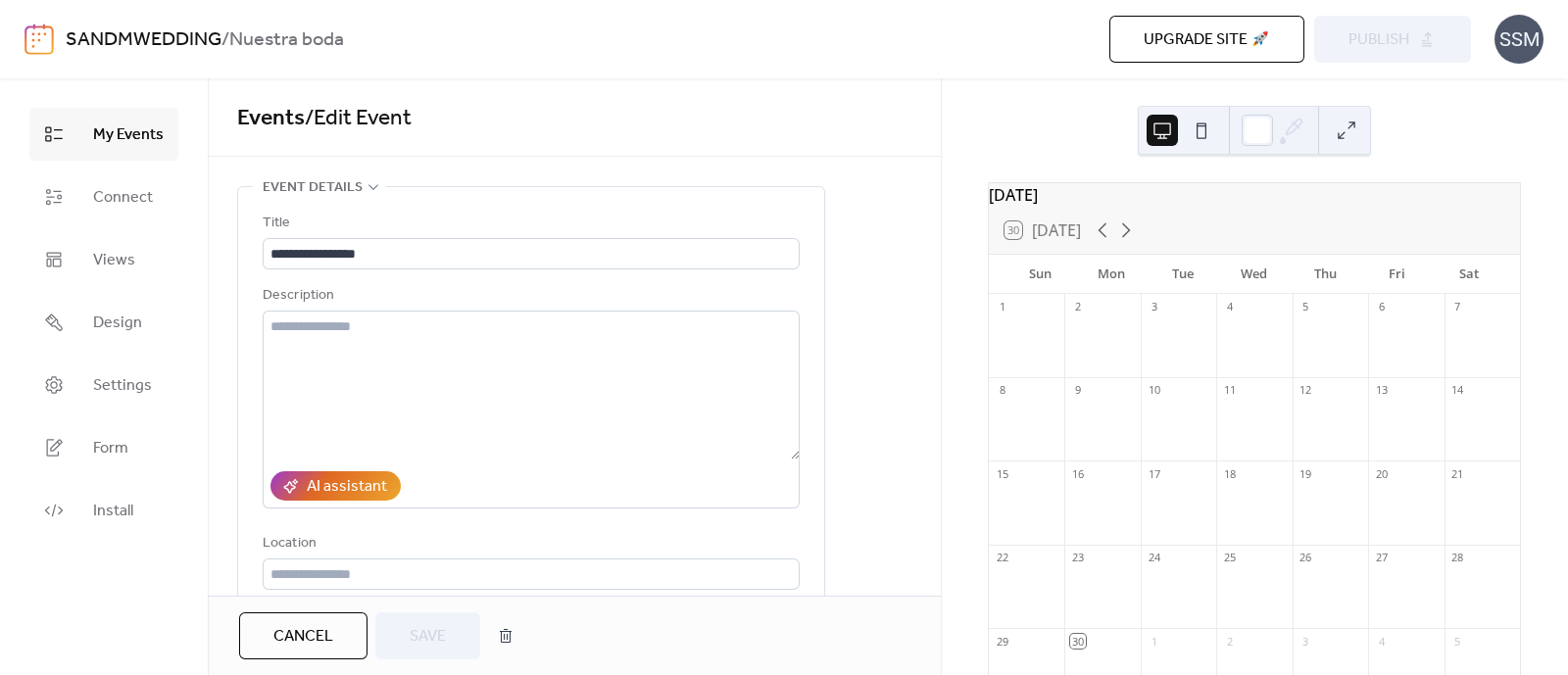 click on "SANDMWEDDING" at bounding box center [143, 40] 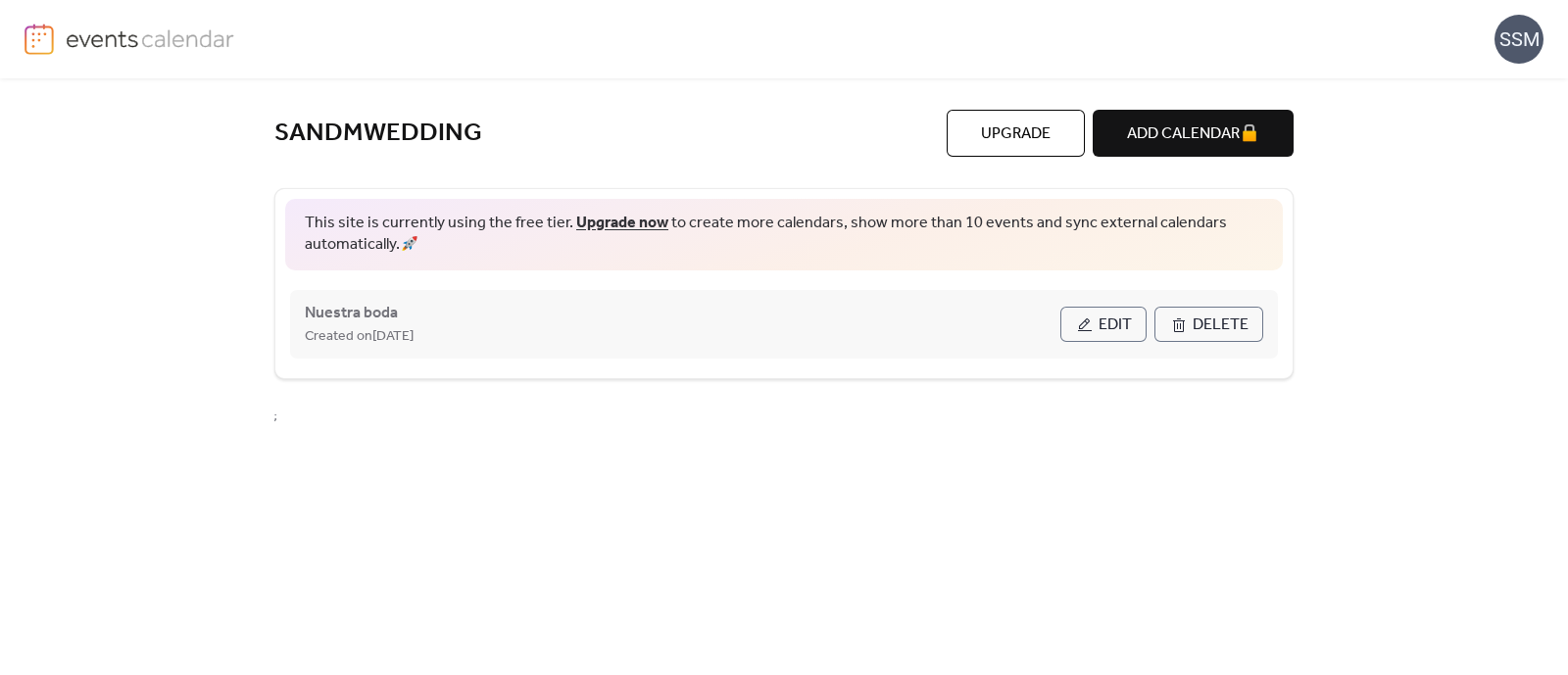 click on "Edit" at bounding box center [1103, 324] 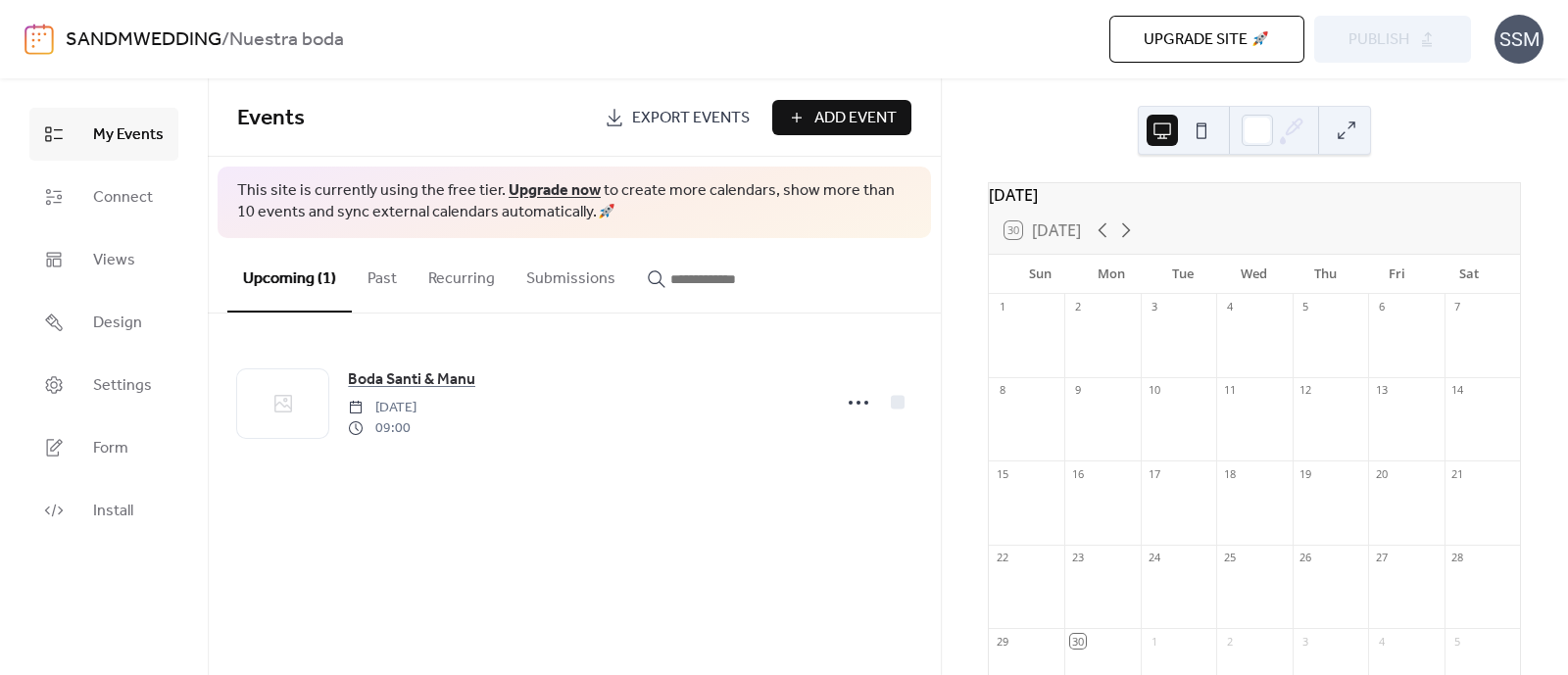 click on "SANDMWEDDING  /  Nuestra boda Upgrade site 🚀 Preview Publish   SSM" at bounding box center [784, 39] 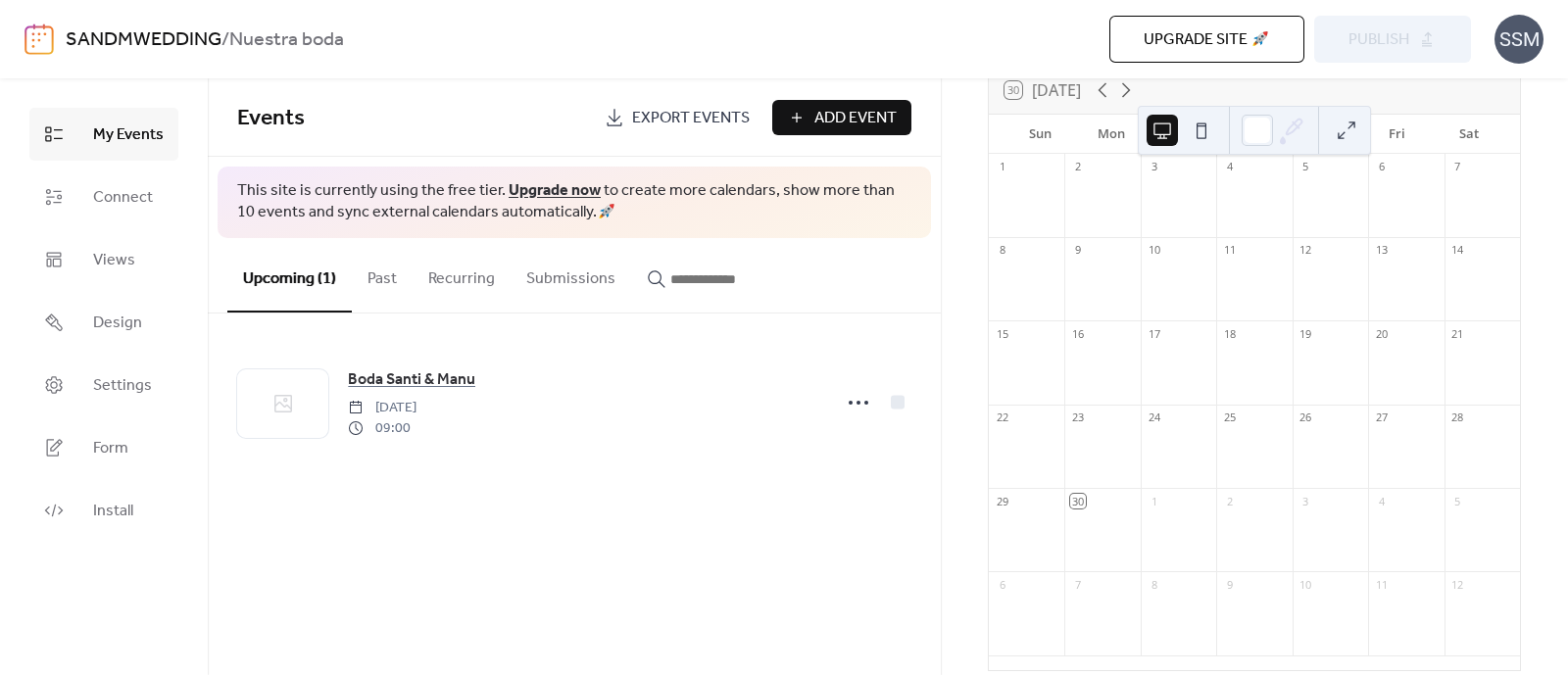 scroll, scrollTop: 221, scrollLeft: 0, axis: vertical 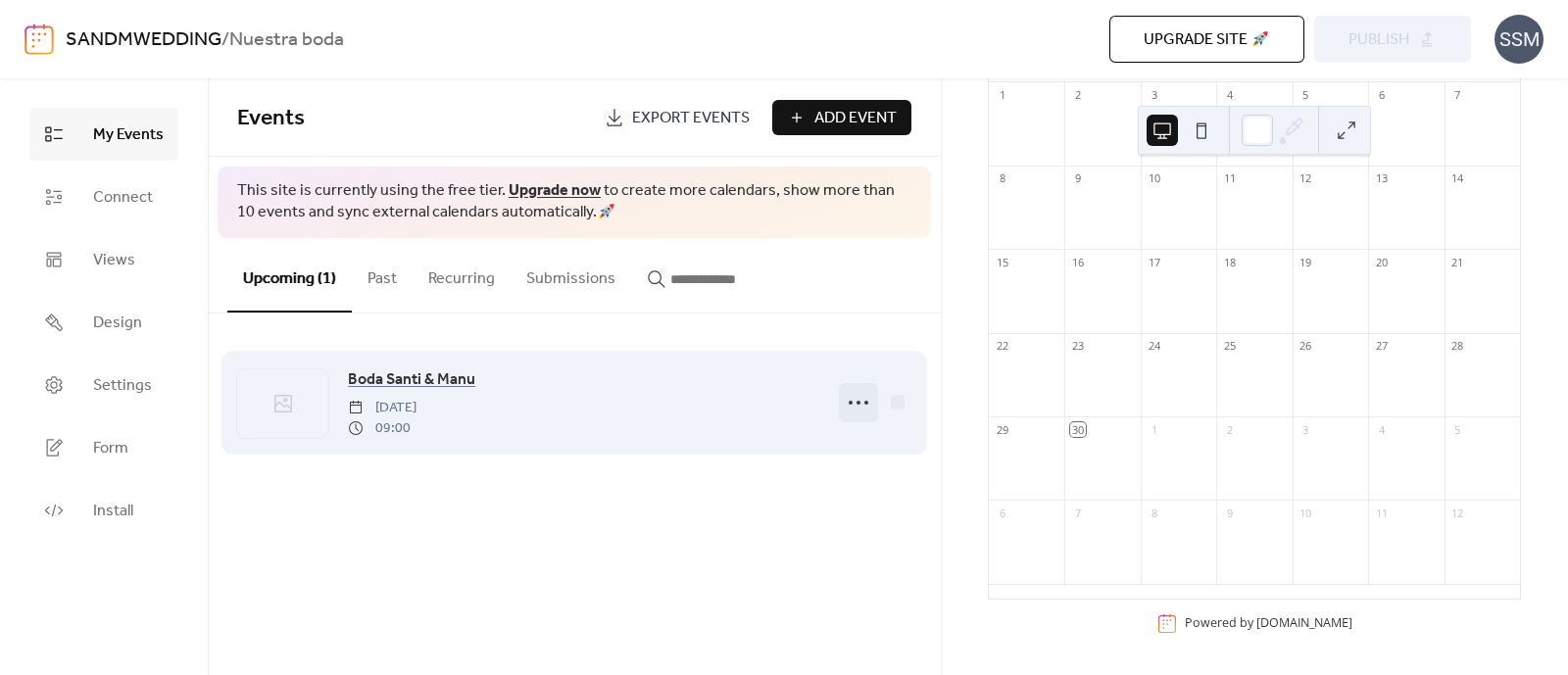click 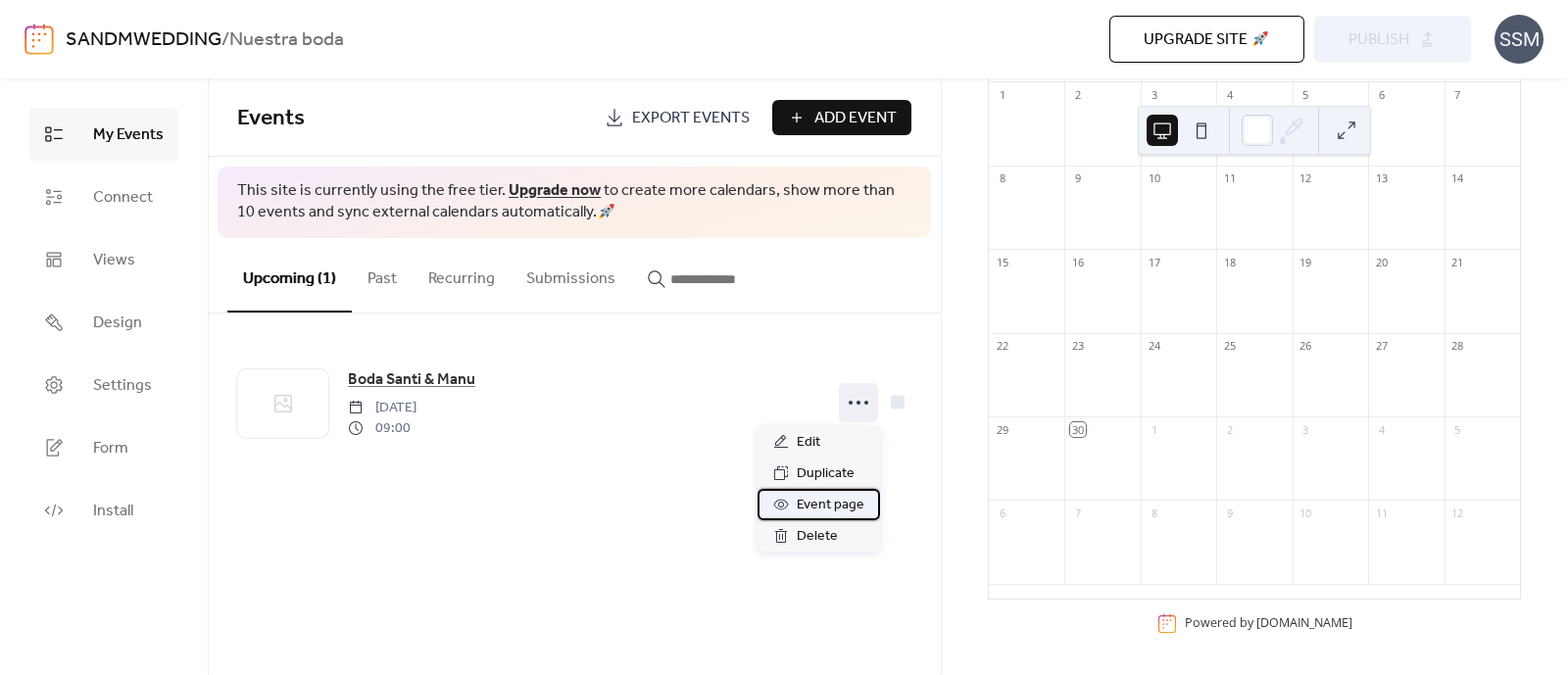click on "Event page" at bounding box center [830, 506] 